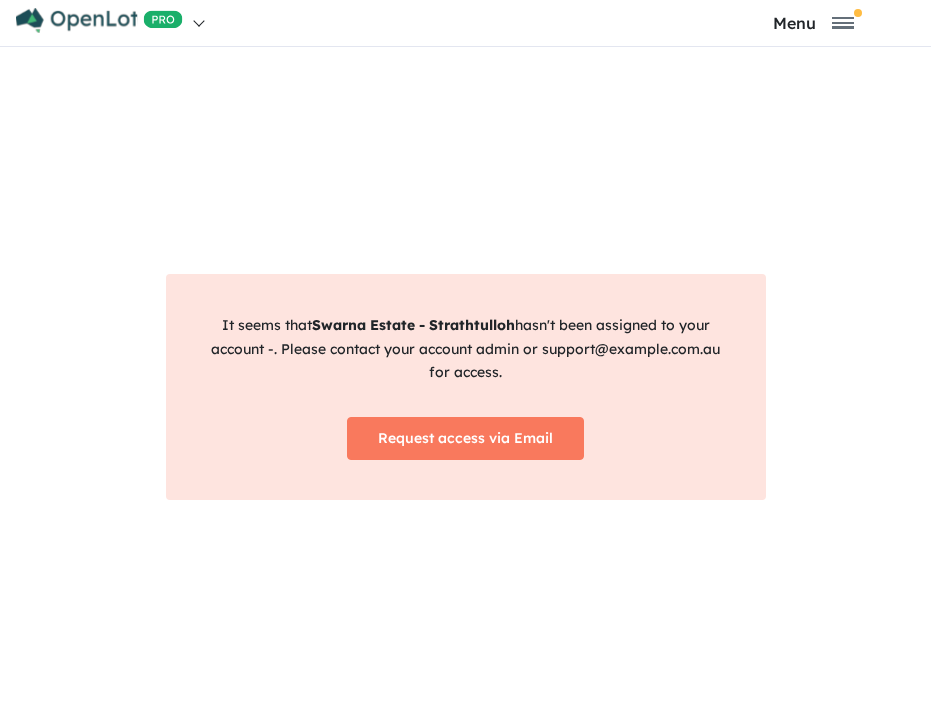 scroll, scrollTop: 0, scrollLeft: 0, axis: both 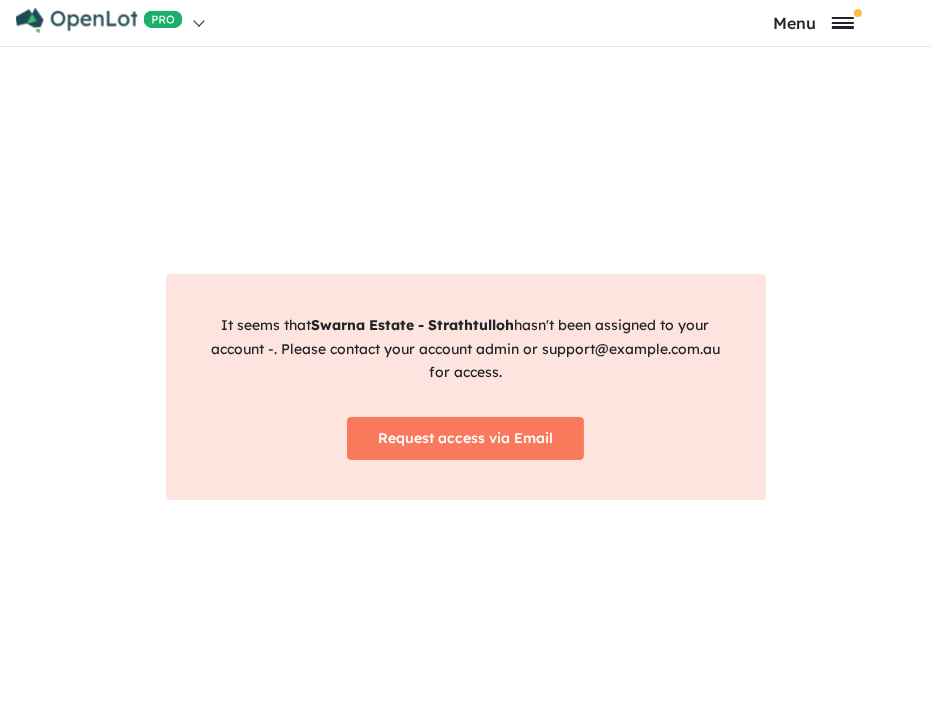 click at bounding box center [843, 23] 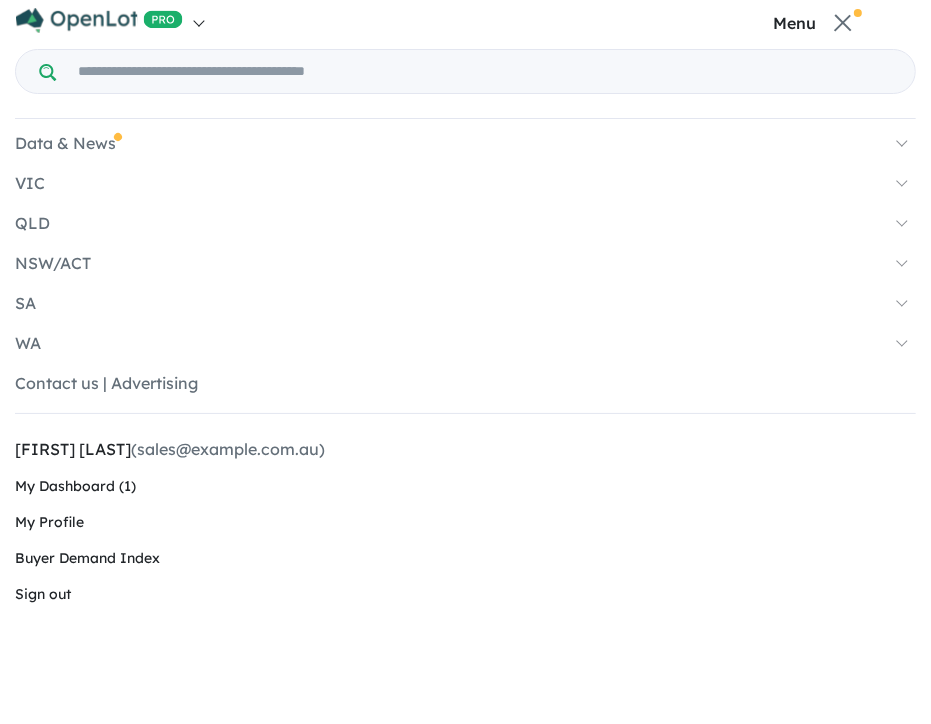 click on "VIC" at bounding box center (465, 183) 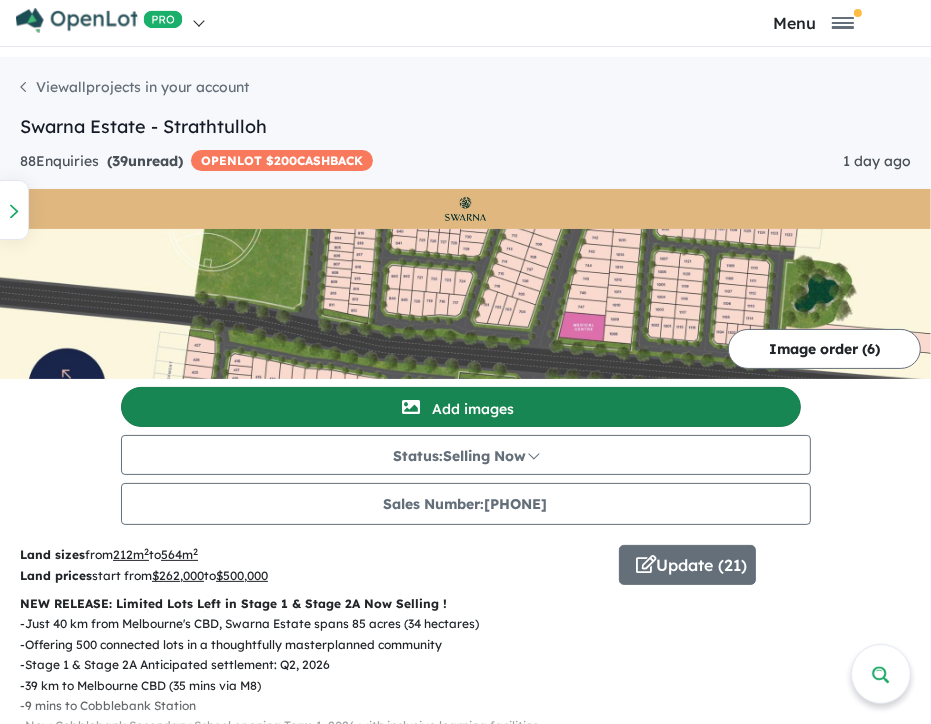 scroll, scrollTop: 8, scrollLeft: 0, axis: vertical 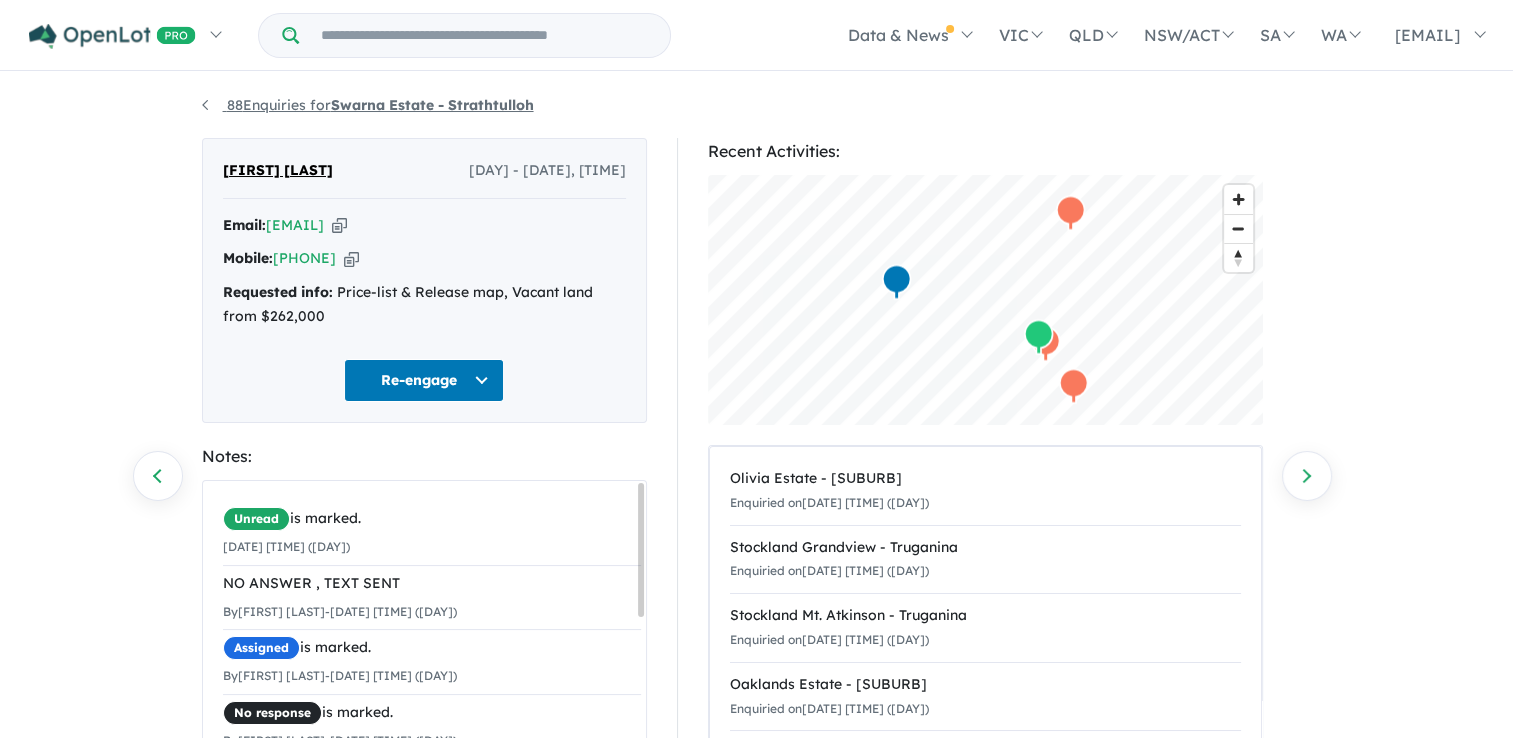 click on "88  Enquiries for  Swarna Estate - Strathtulloh" at bounding box center (368, 105) 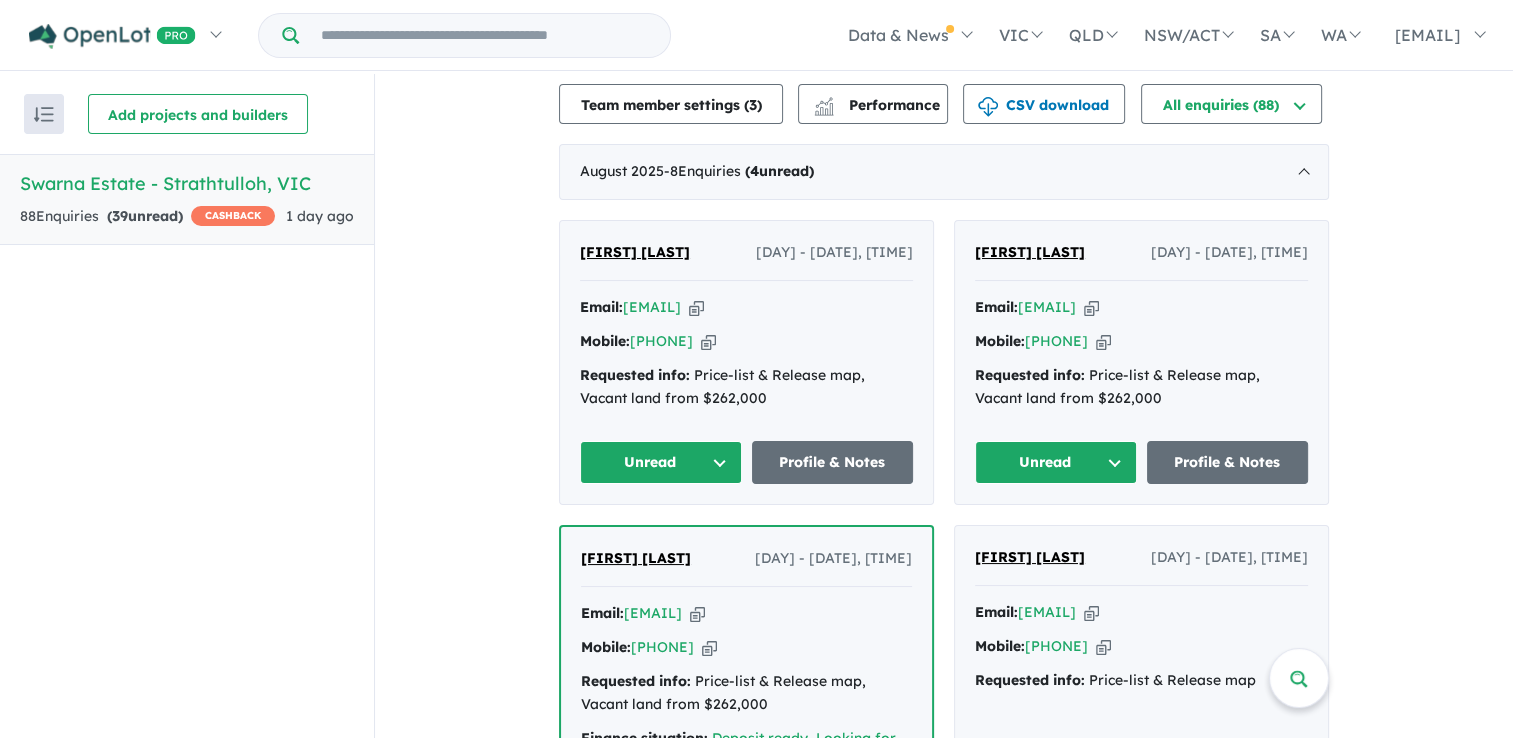 scroll, scrollTop: 900, scrollLeft: 0, axis: vertical 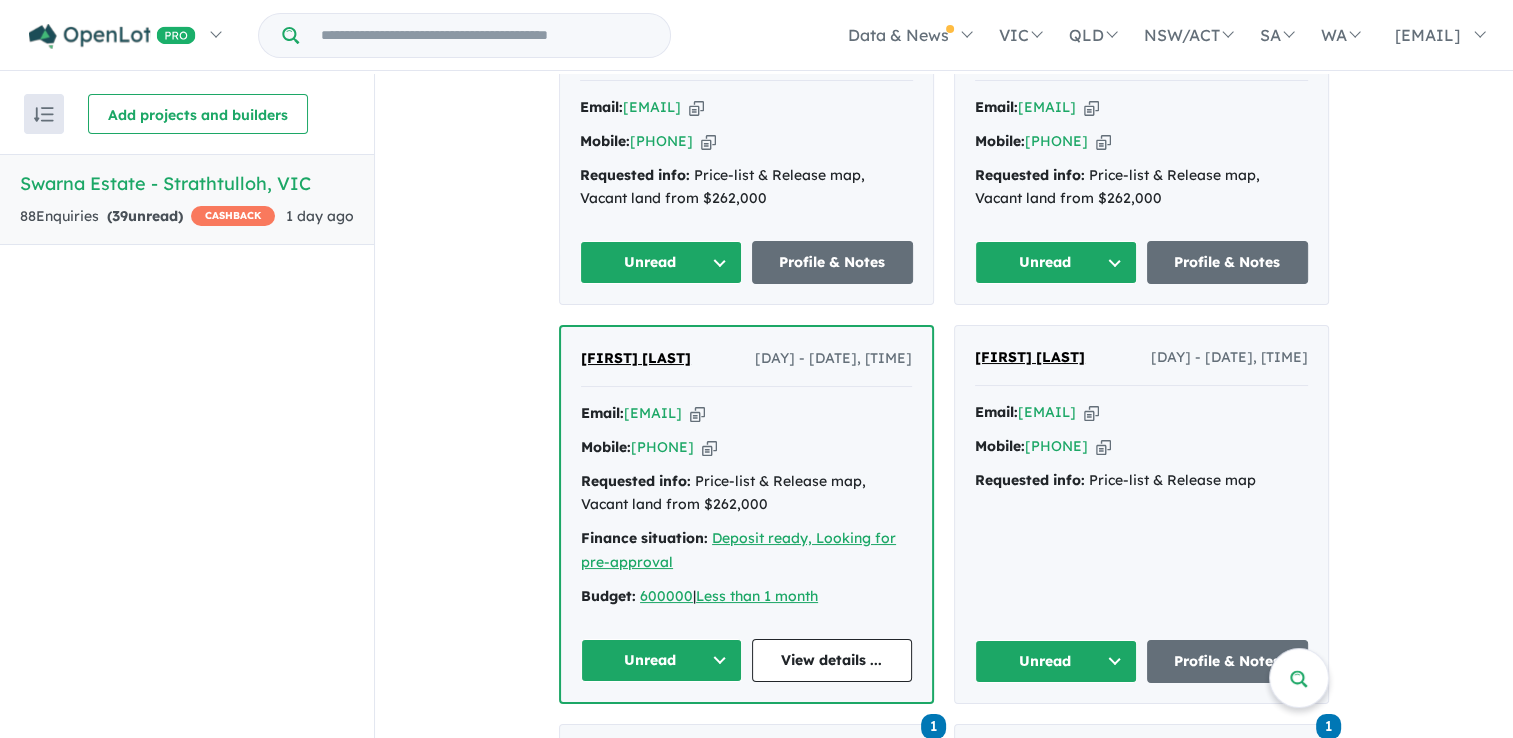 click on "Unread" at bounding box center (1056, 262) 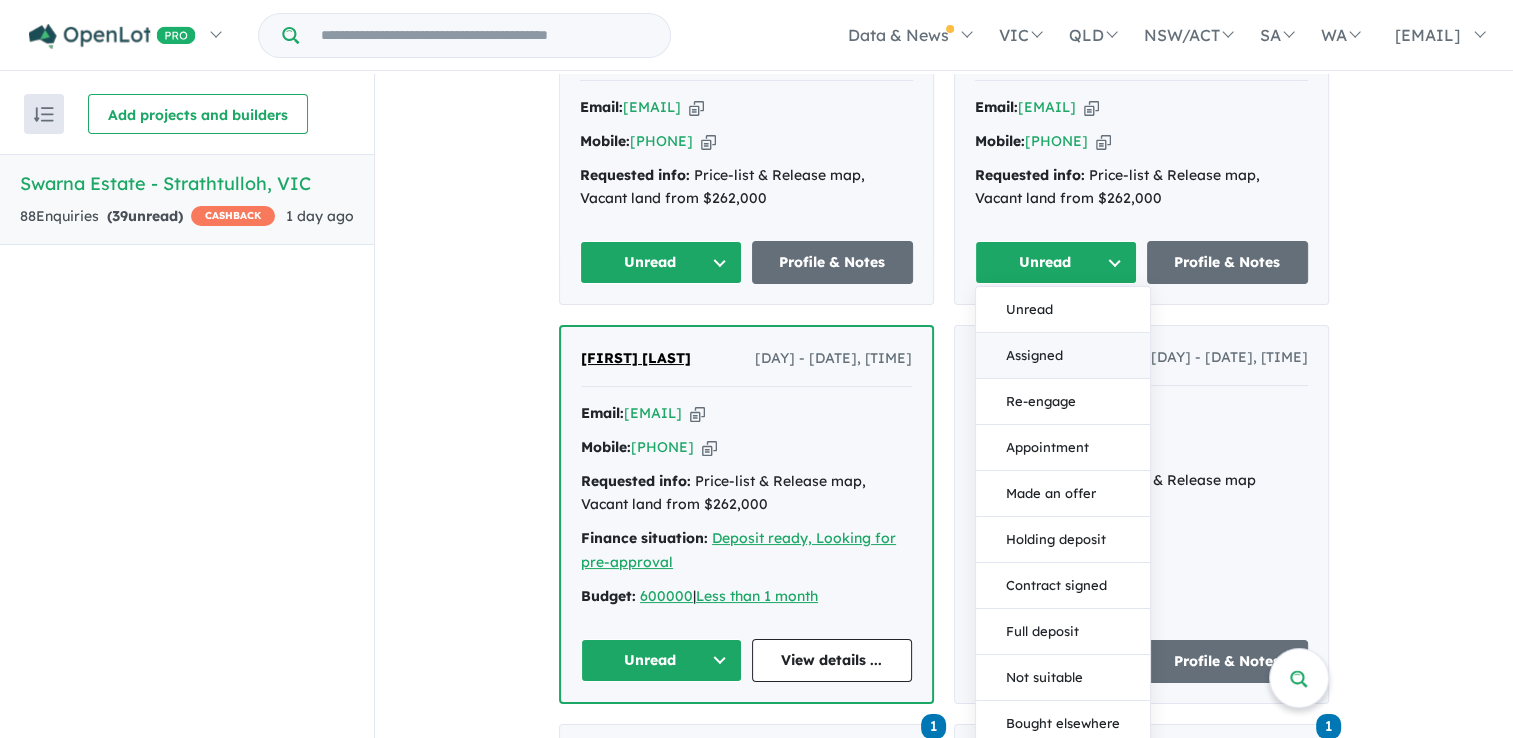 click on "Assigned" at bounding box center (1063, 356) 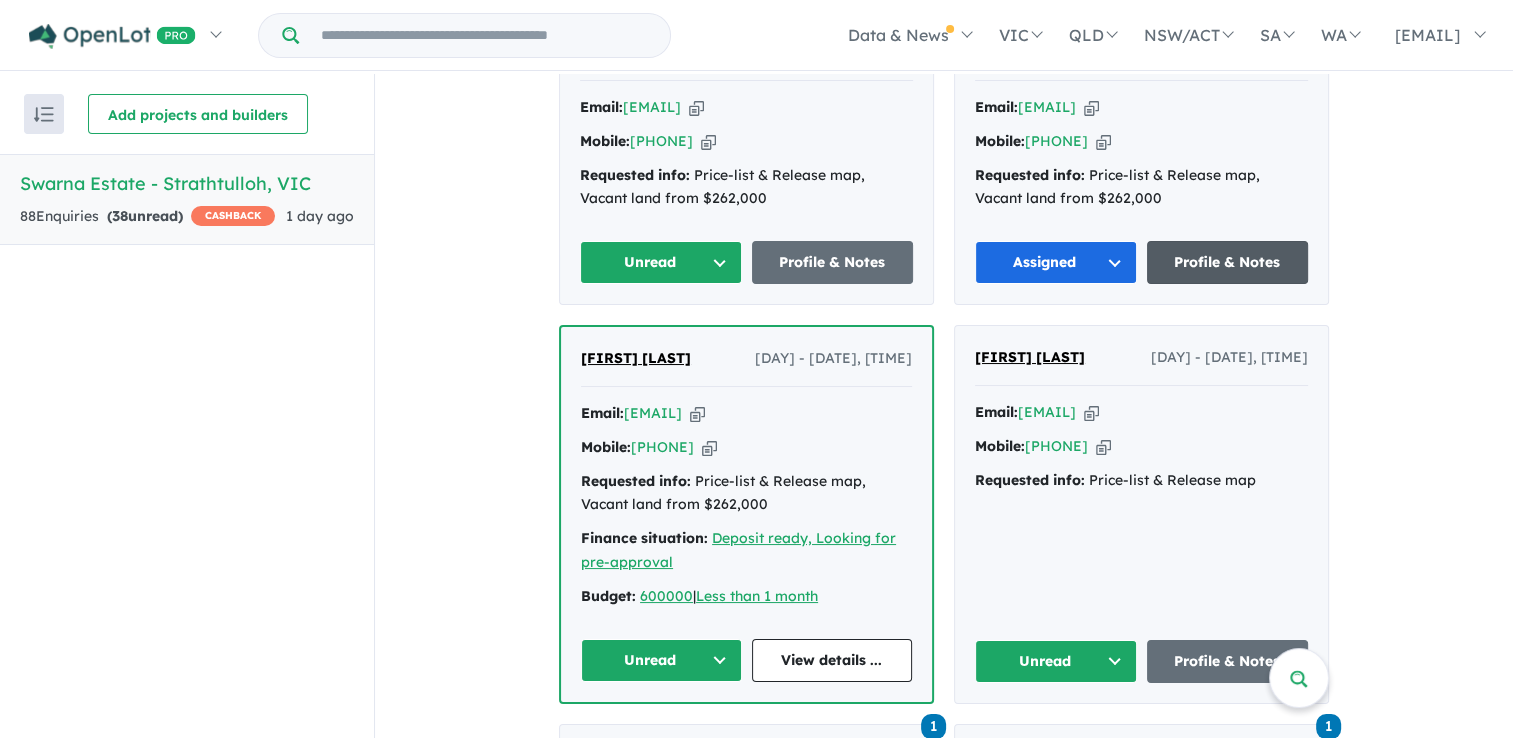click on "Profile & Notes" at bounding box center [1228, 262] 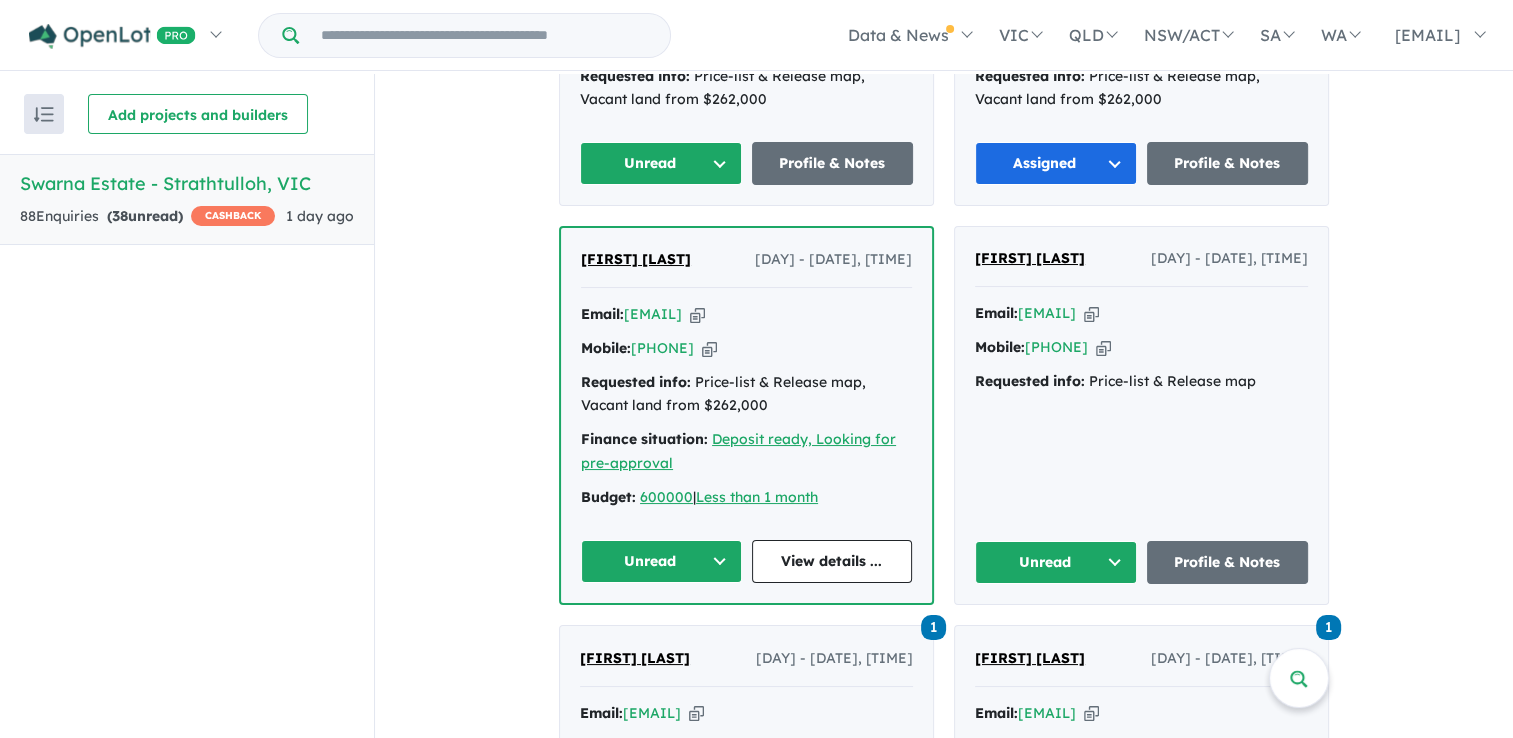 scroll, scrollTop: 1000, scrollLeft: 0, axis: vertical 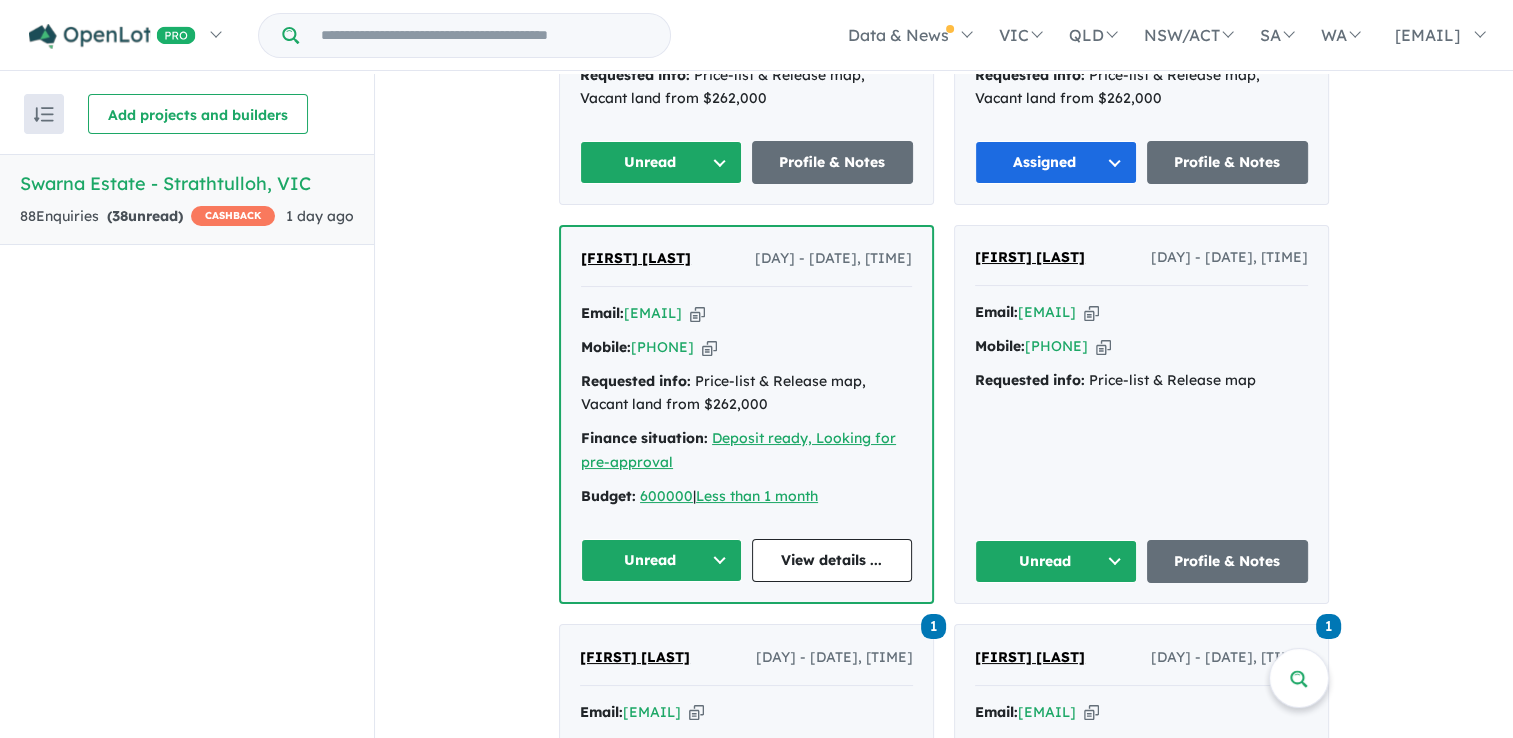 click on "Unread" at bounding box center [661, 560] 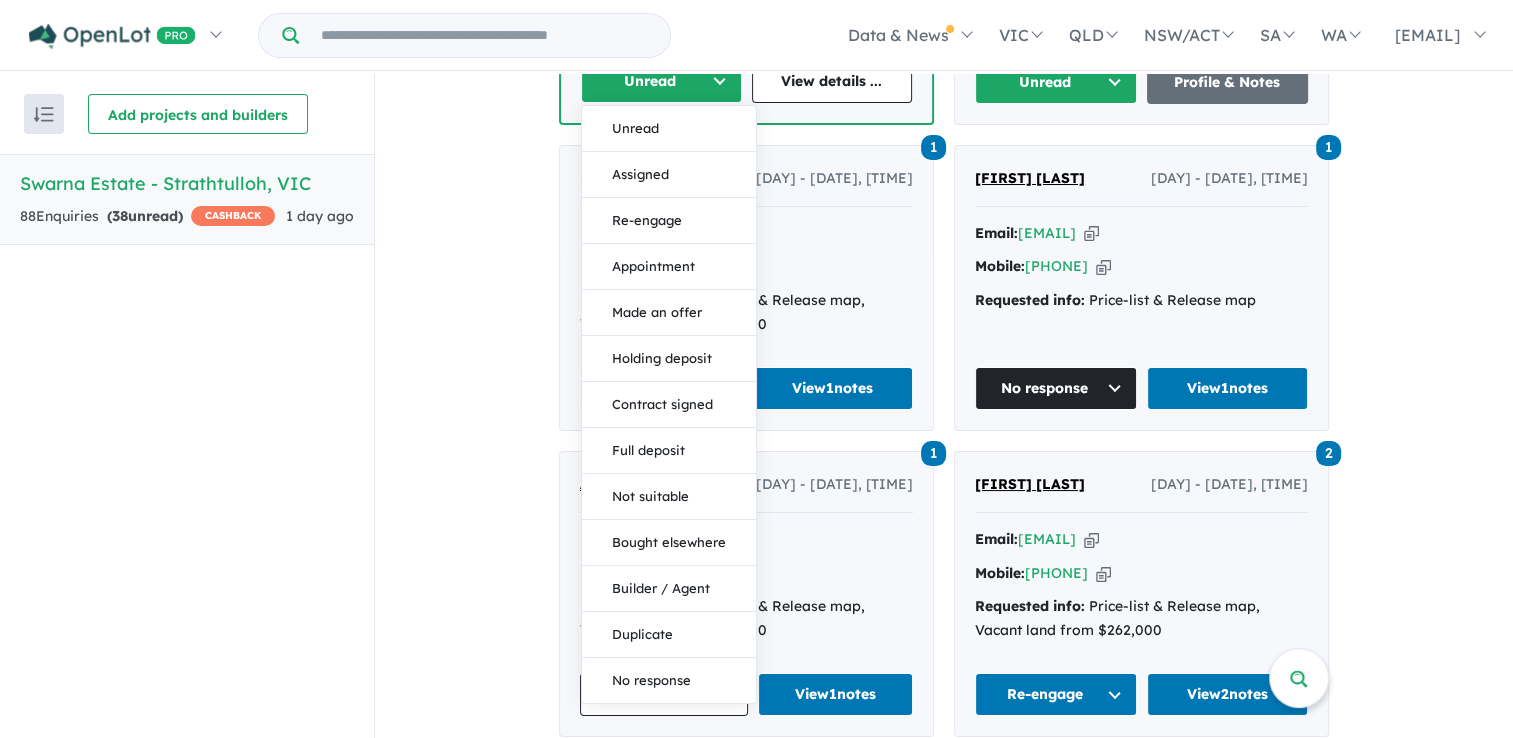 scroll, scrollTop: 1600, scrollLeft: 0, axis: vertical 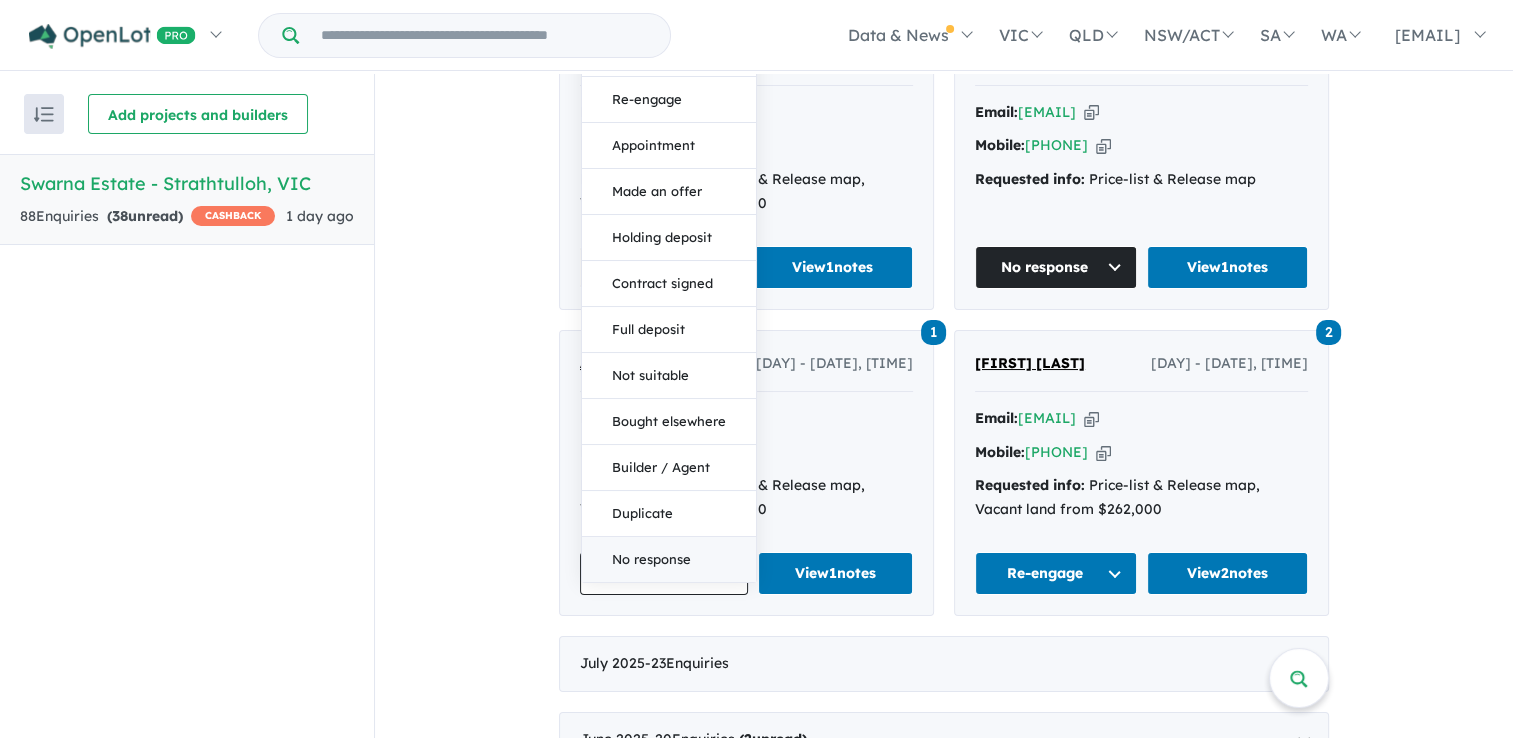 click on "No response" at bounding box center [669, 558] 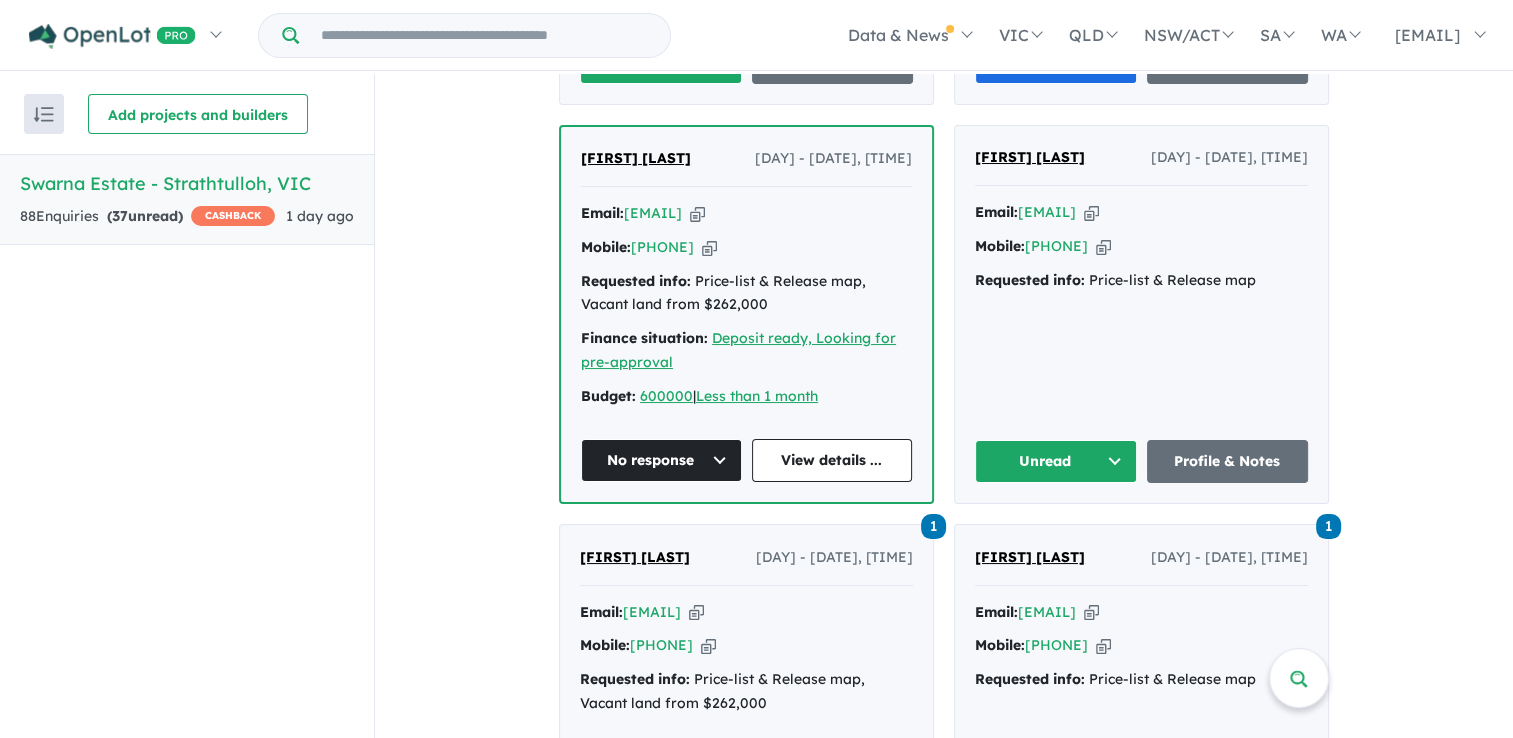 scroll, scrollTop: 1200, scrollLeft: 0, axis: vertical 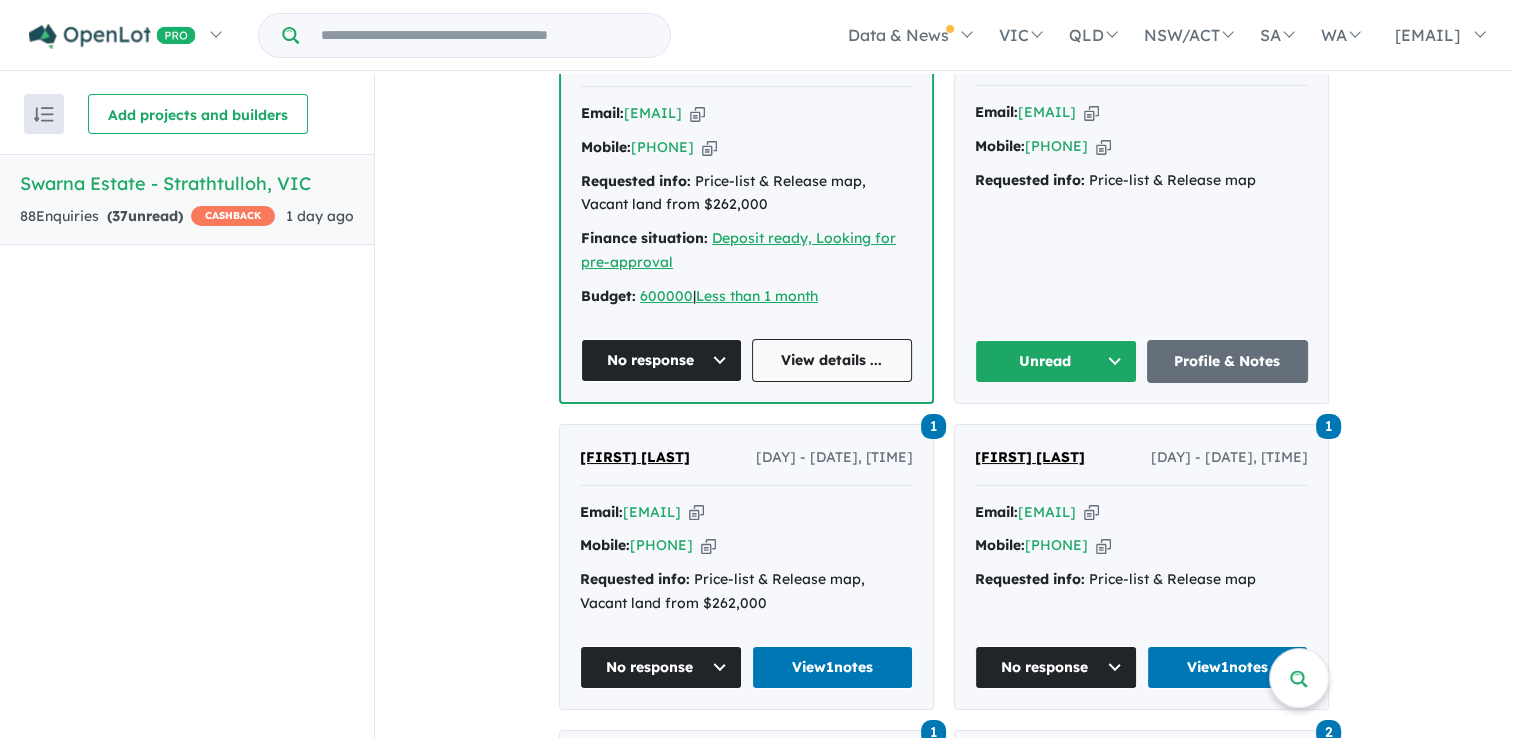 click on "View details ..." at bounding box center [832, 360] 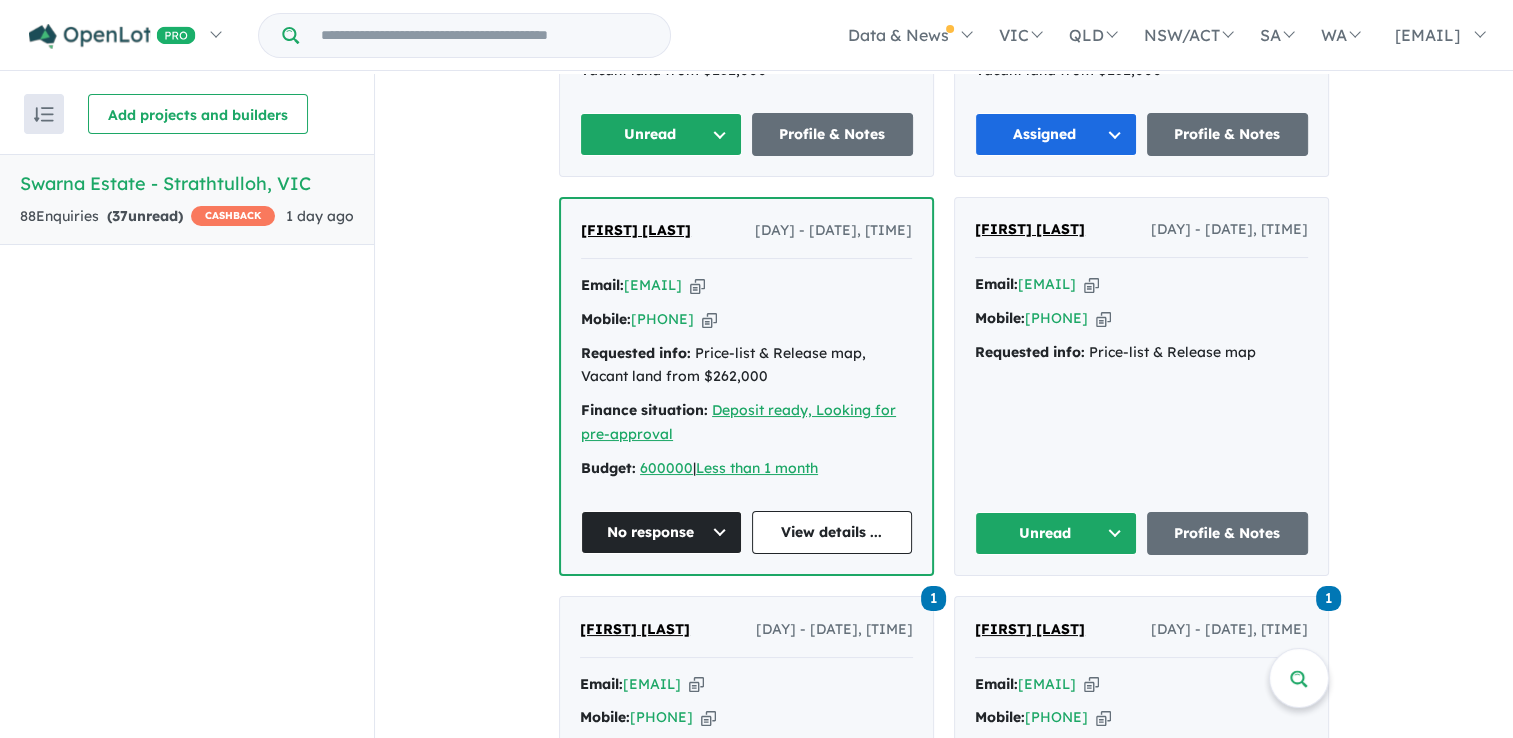 scroll, scrollTop: 1000, scrollLeft: 0, axis: vertical 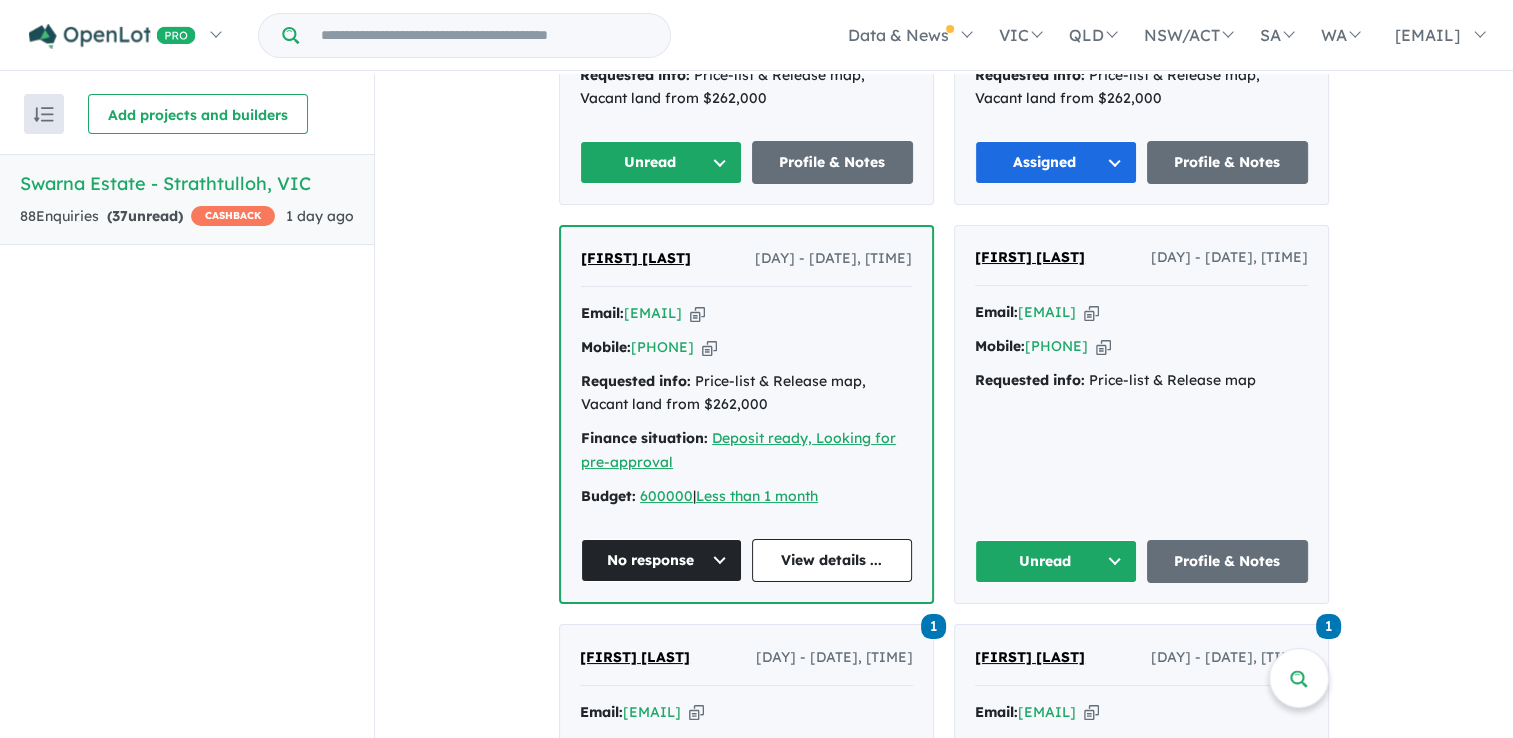 click on "Unread" at bounding box center [1056, 561] 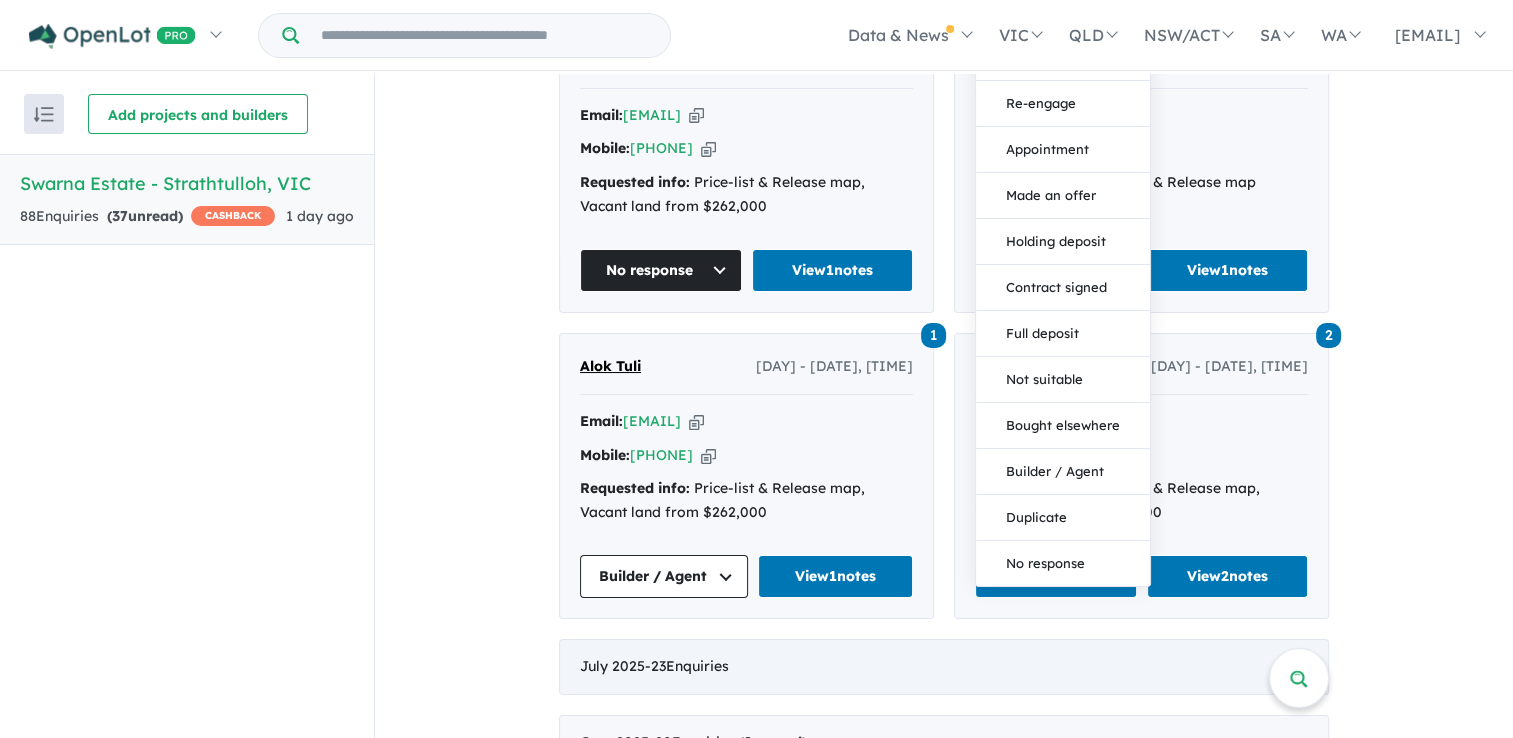 scroll, scrollTop: 1600, scrollLeft: 0, axis: vertical 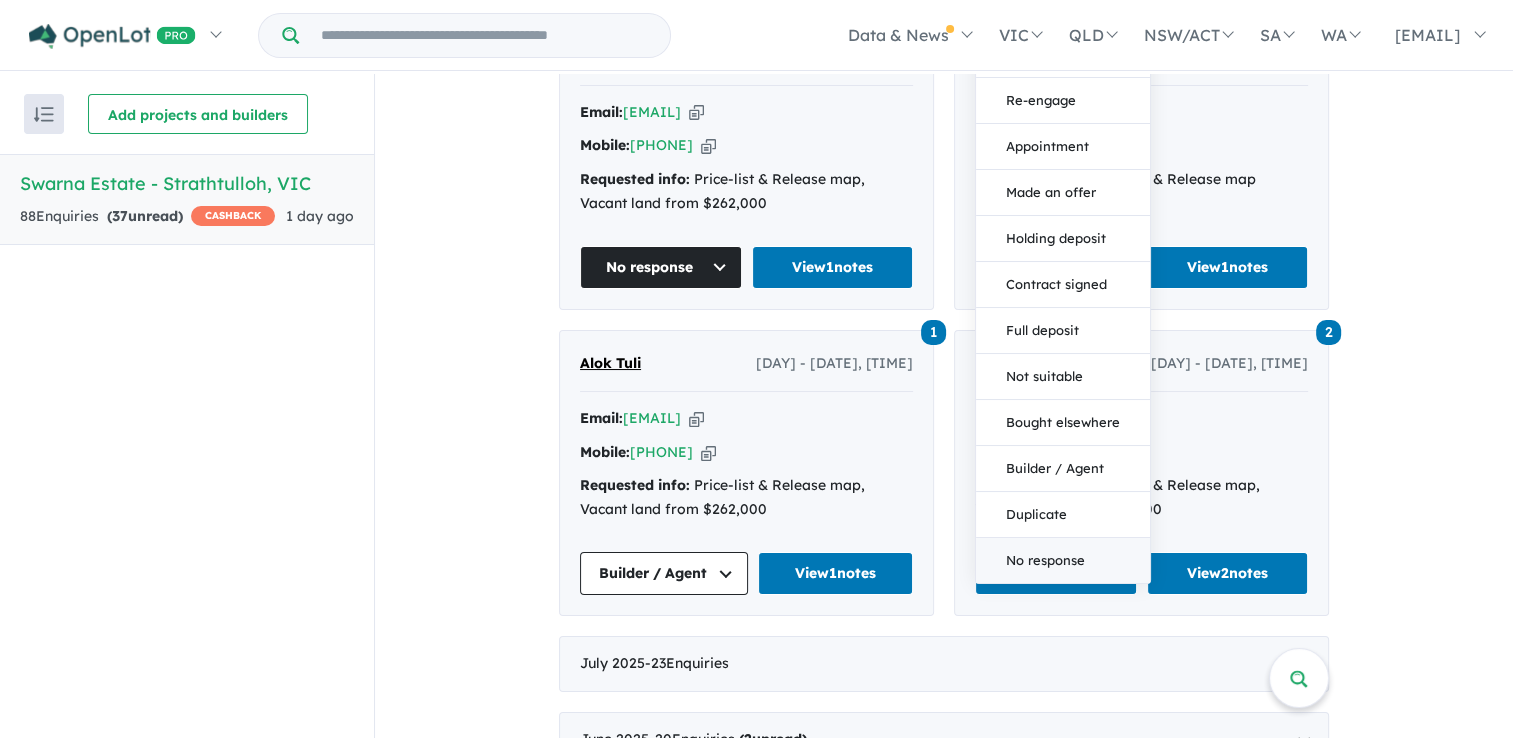 click on "No response" at bounding box center (1063, 559) 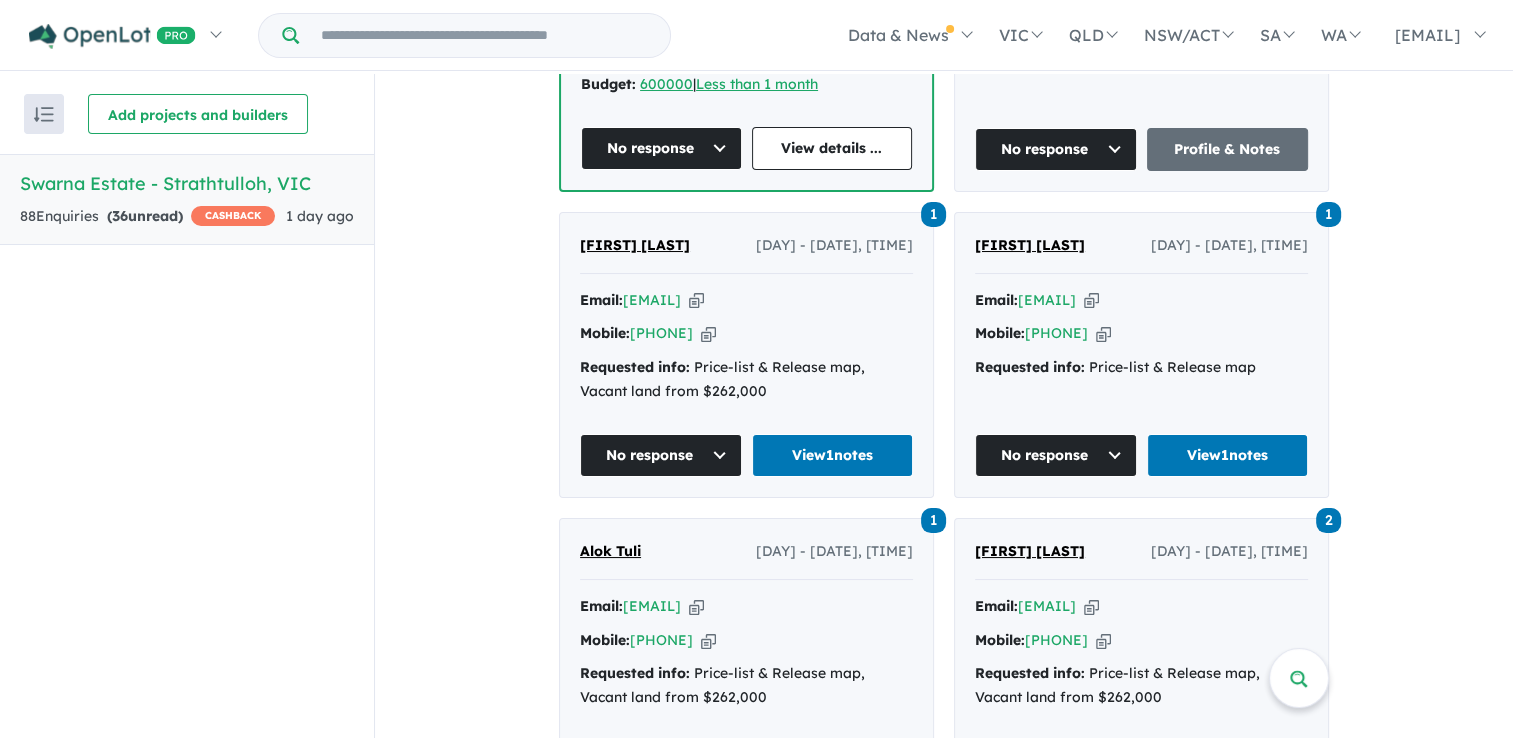 scroll, scrollTop: 1400, scrollLeft: 0, axis: vertical 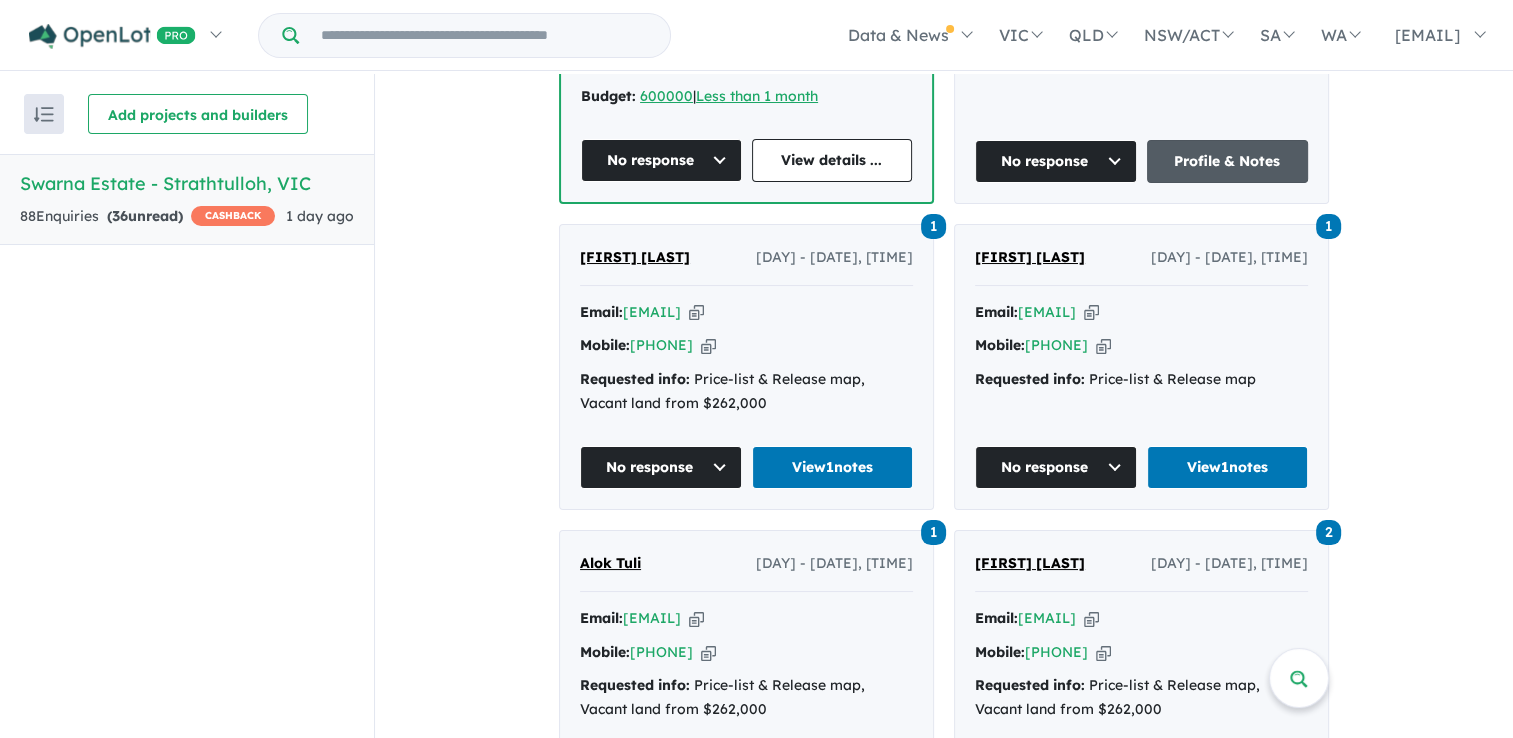 click on "Profile & Notes" at bounding box center [1228, 161] 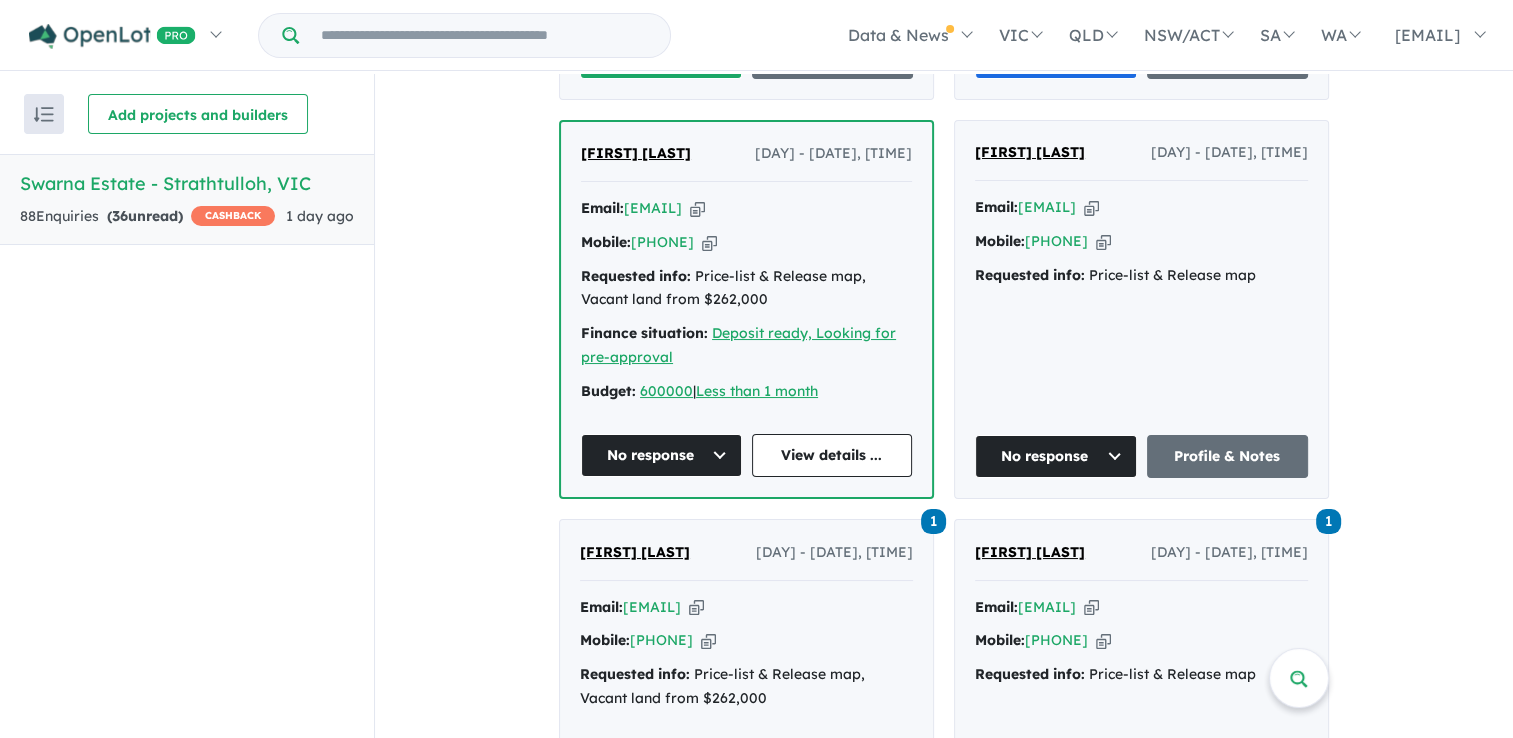 scroll, scrollTop: 1100, scrollLeft: 0, axis: vertical 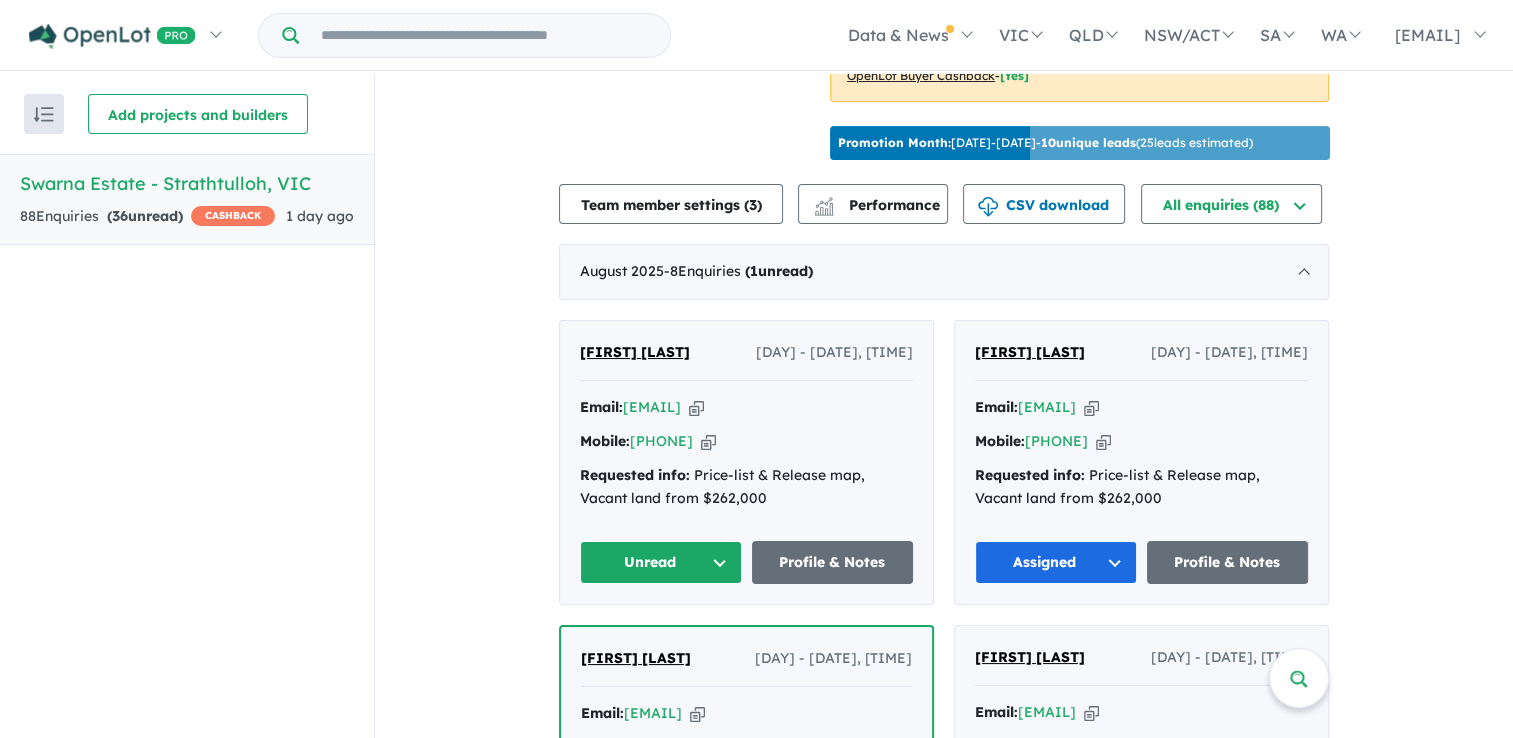 click on "[FIRST] [LAST]" at bounding box center (635, 352) 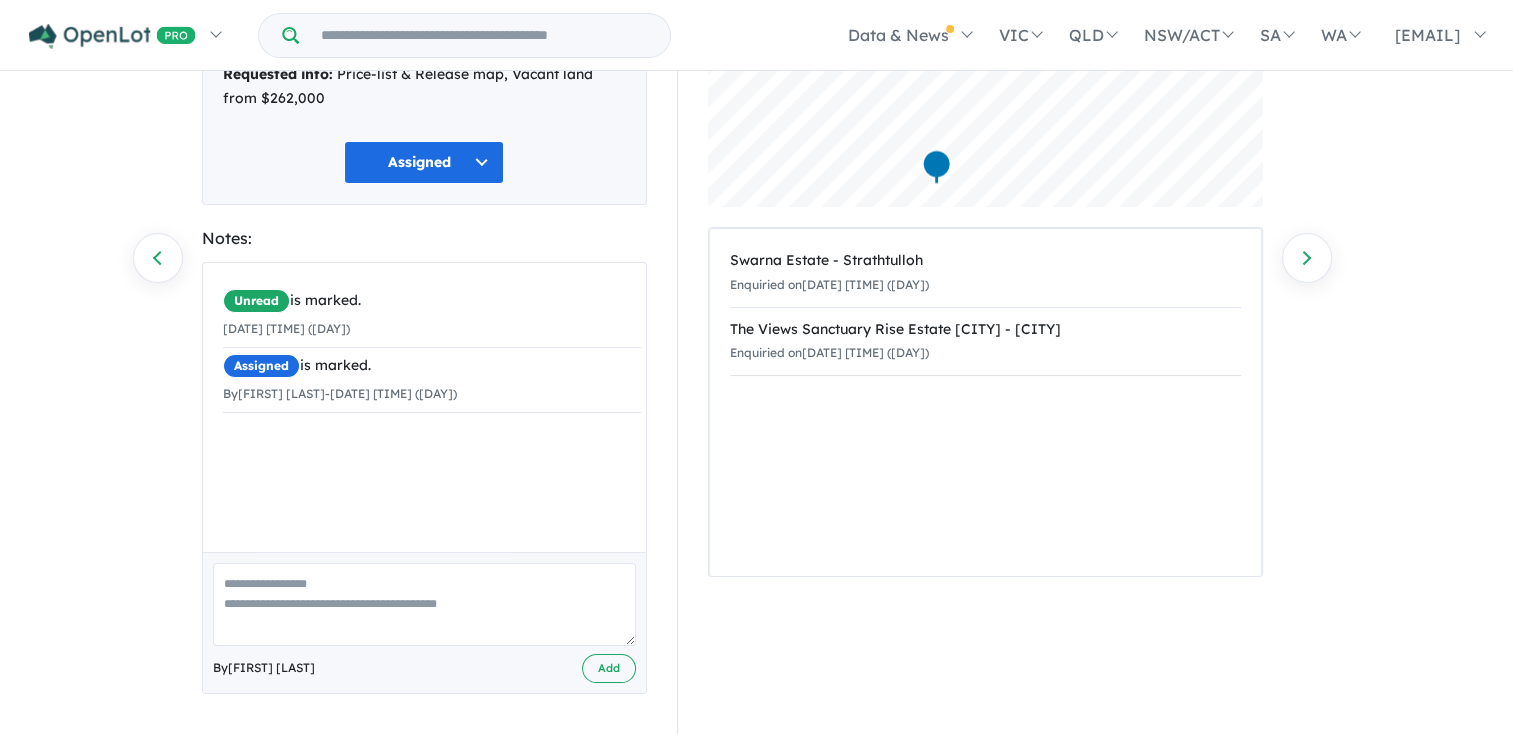 scroll, scrollTop: 232, scrollLeft: 0, axis: vertical 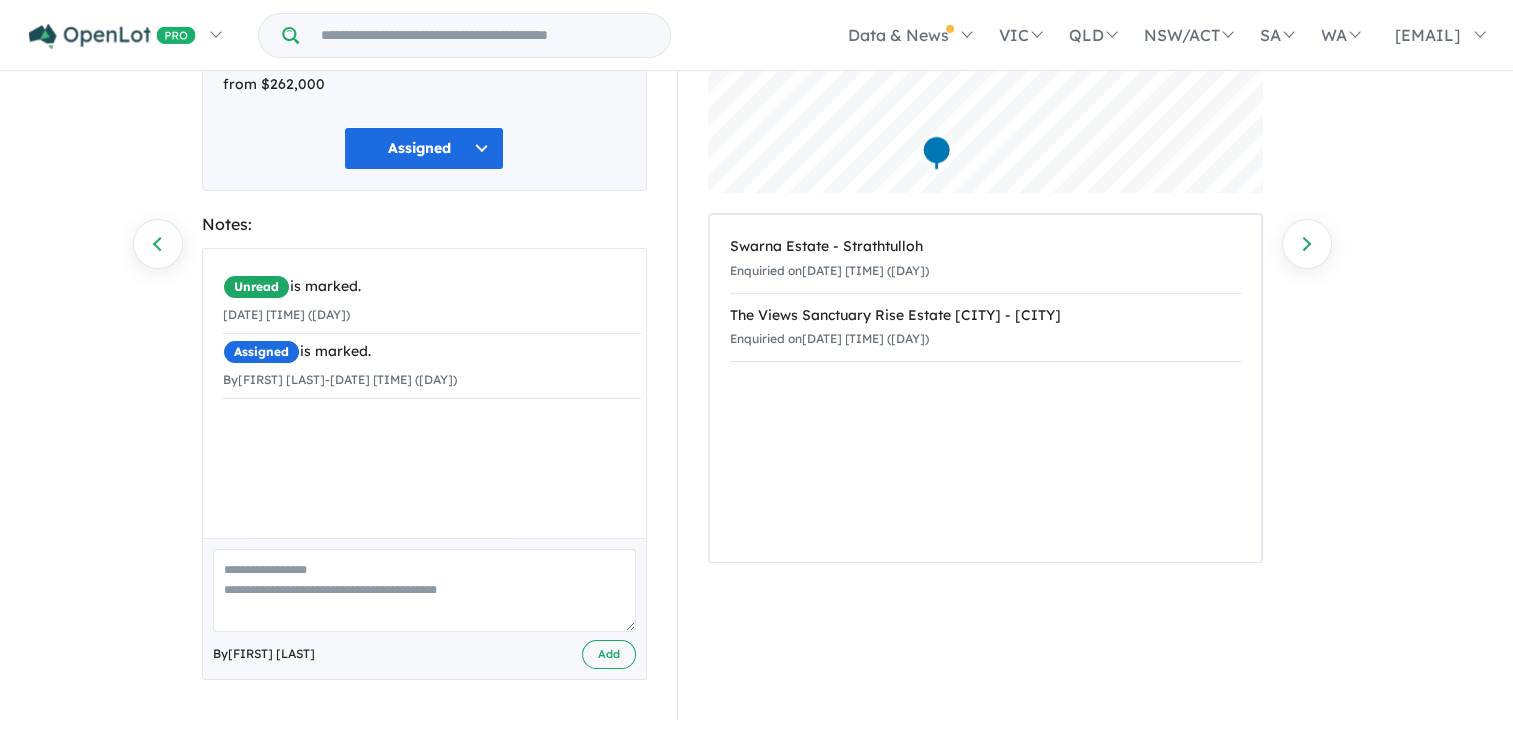 click at bounding box center (424, 590) 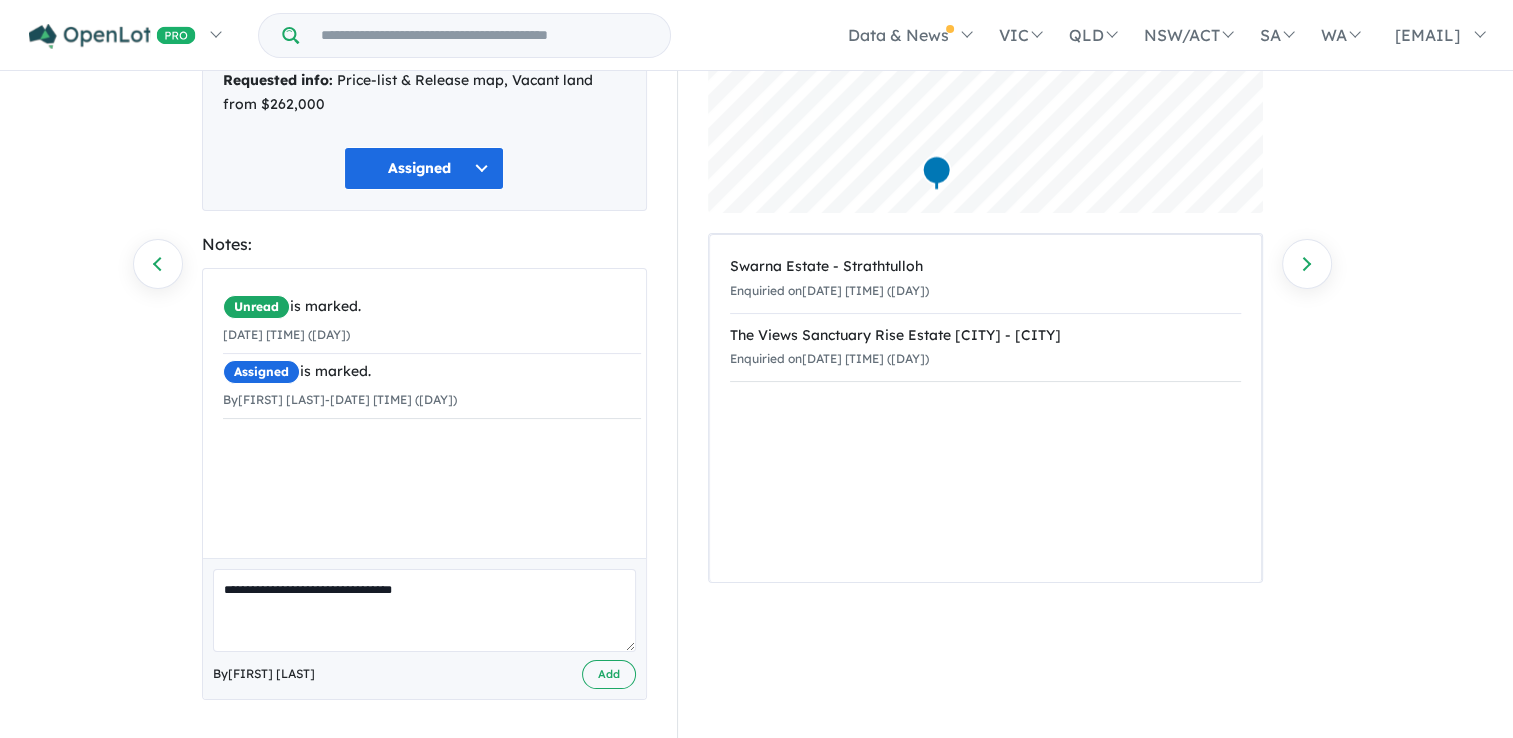 type on "**********" 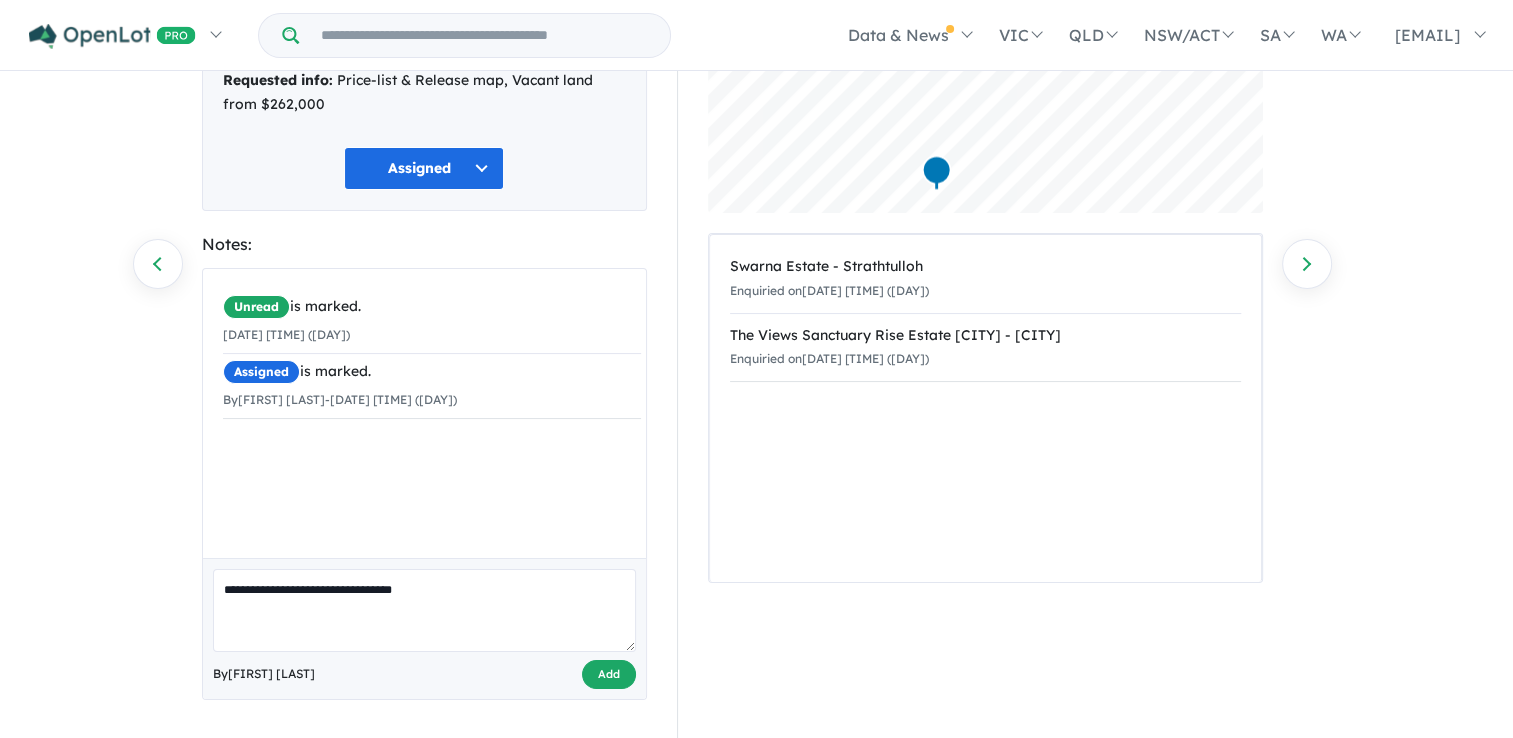 drag, startPoint x: 639, startPoint y: 681, endPoint x: 619, endPoint y: 685, distance: 20.396078 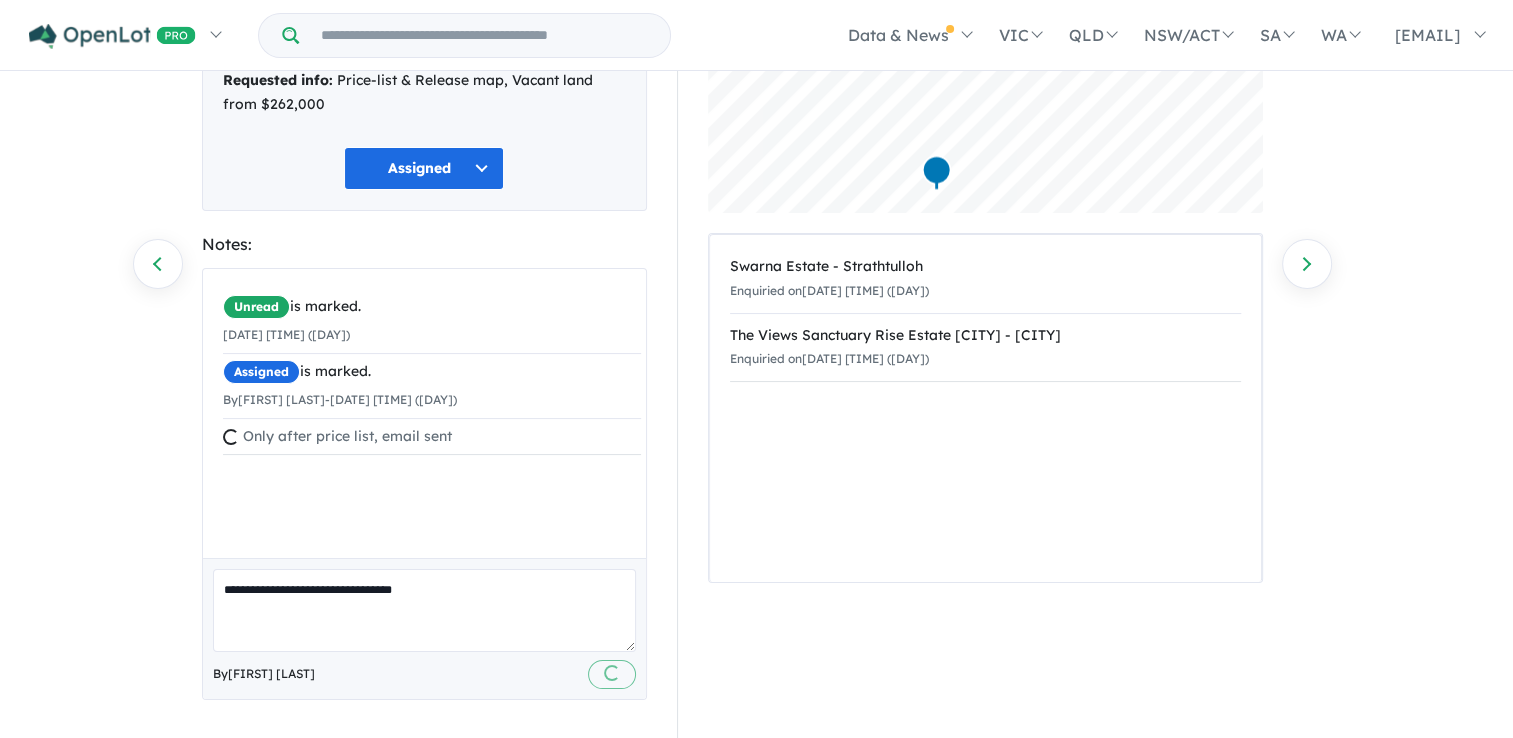 type 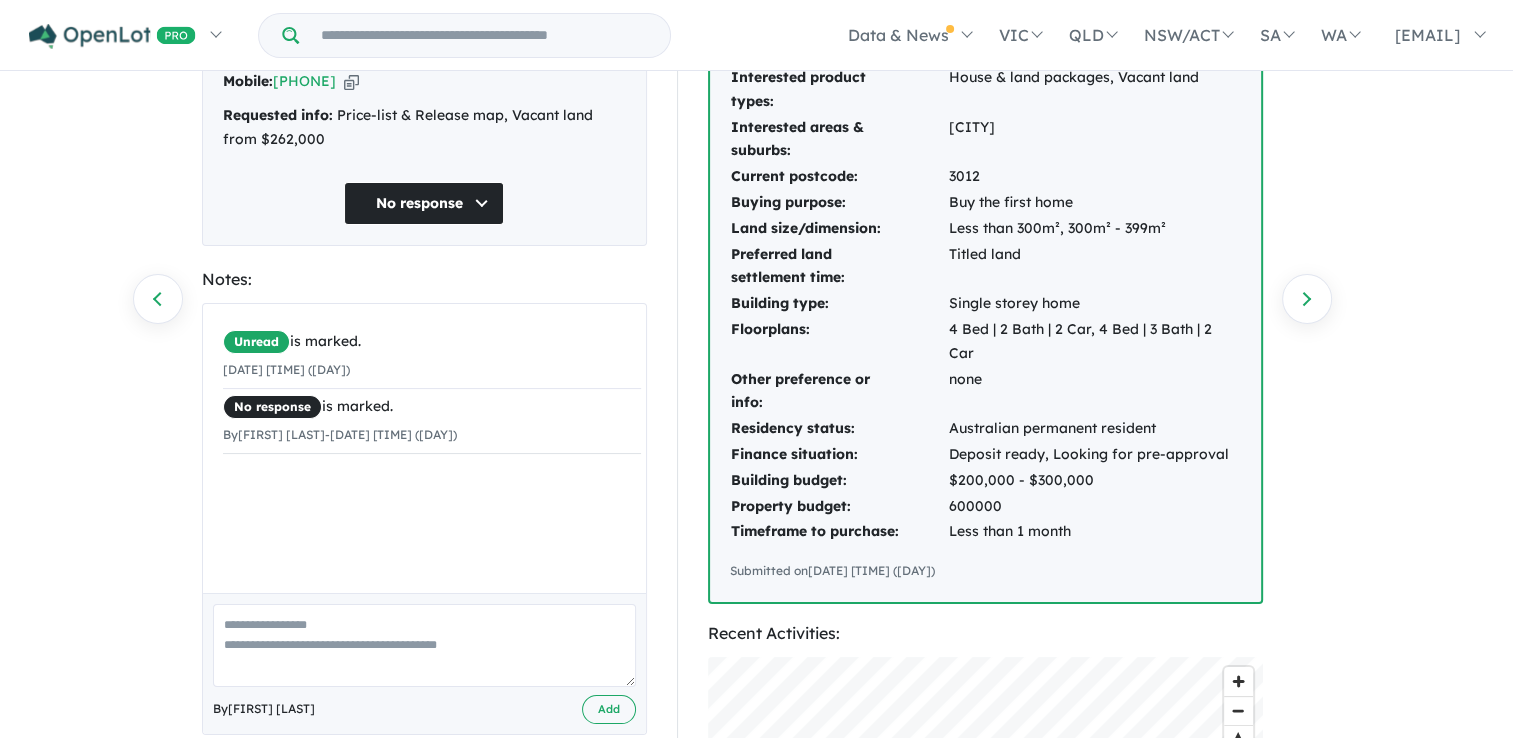 scroll, scrollTop: 200, scrollLeft: 0, axis: vertical 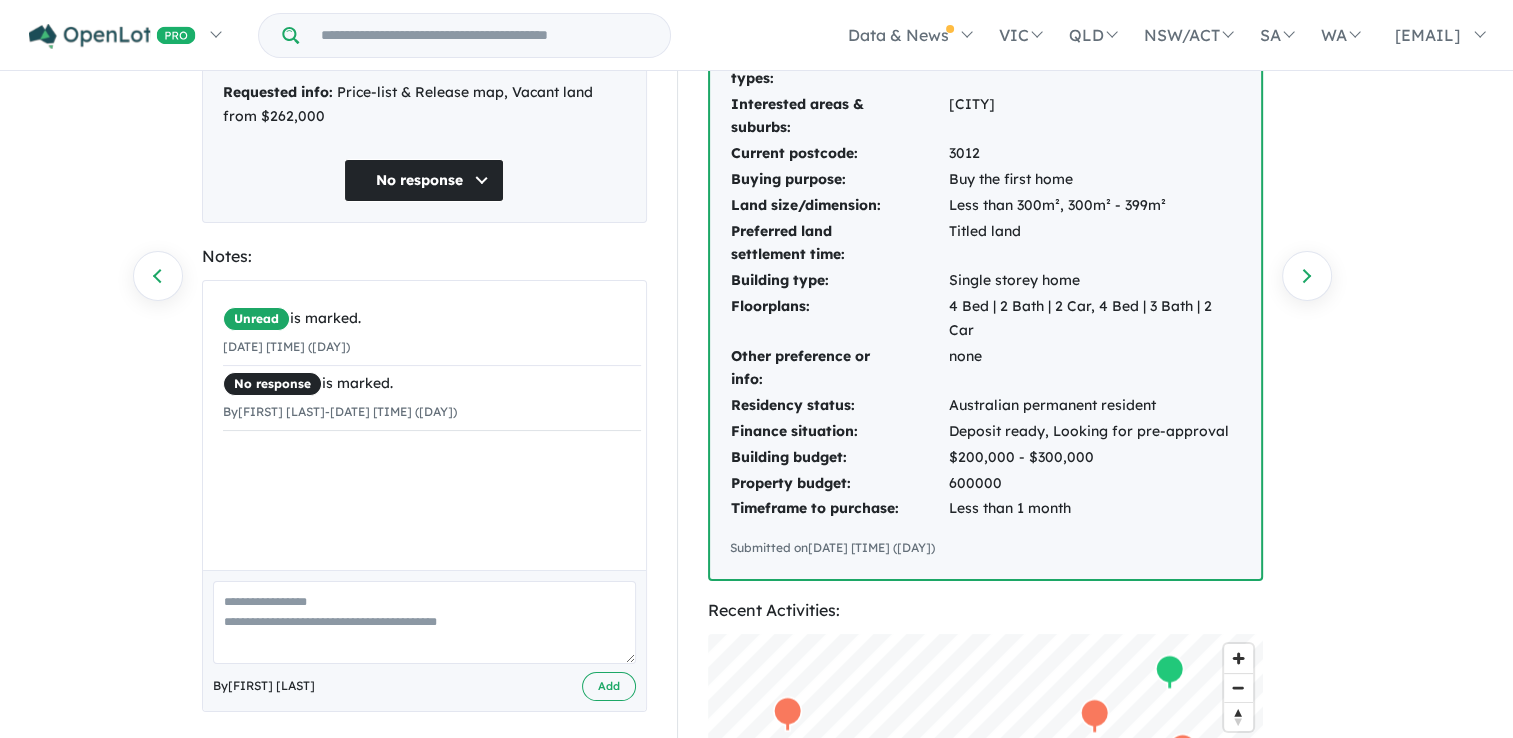 click at bounding box center (424, 622) 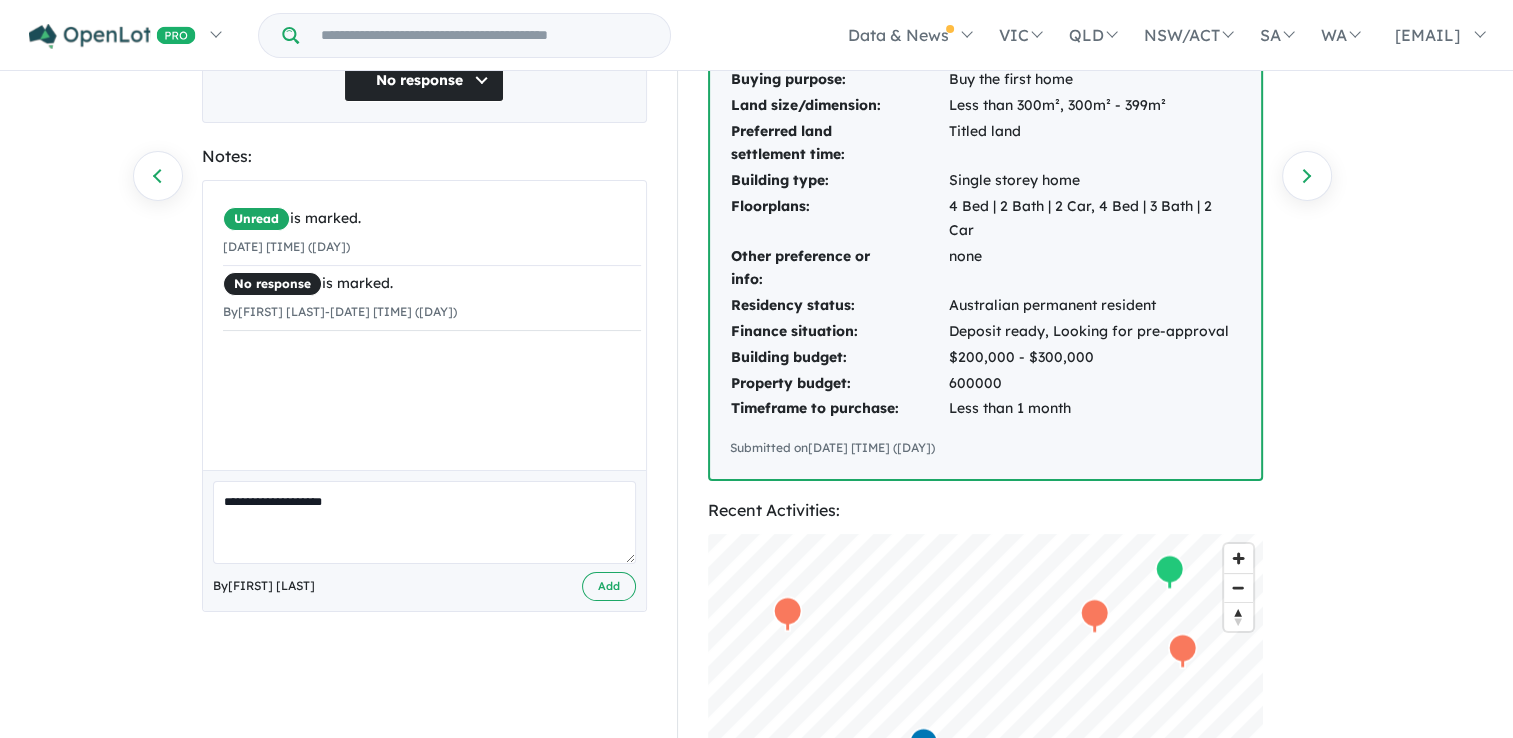 scroll, scrollTop: 400, scrollLeft: 0, axis: vertical 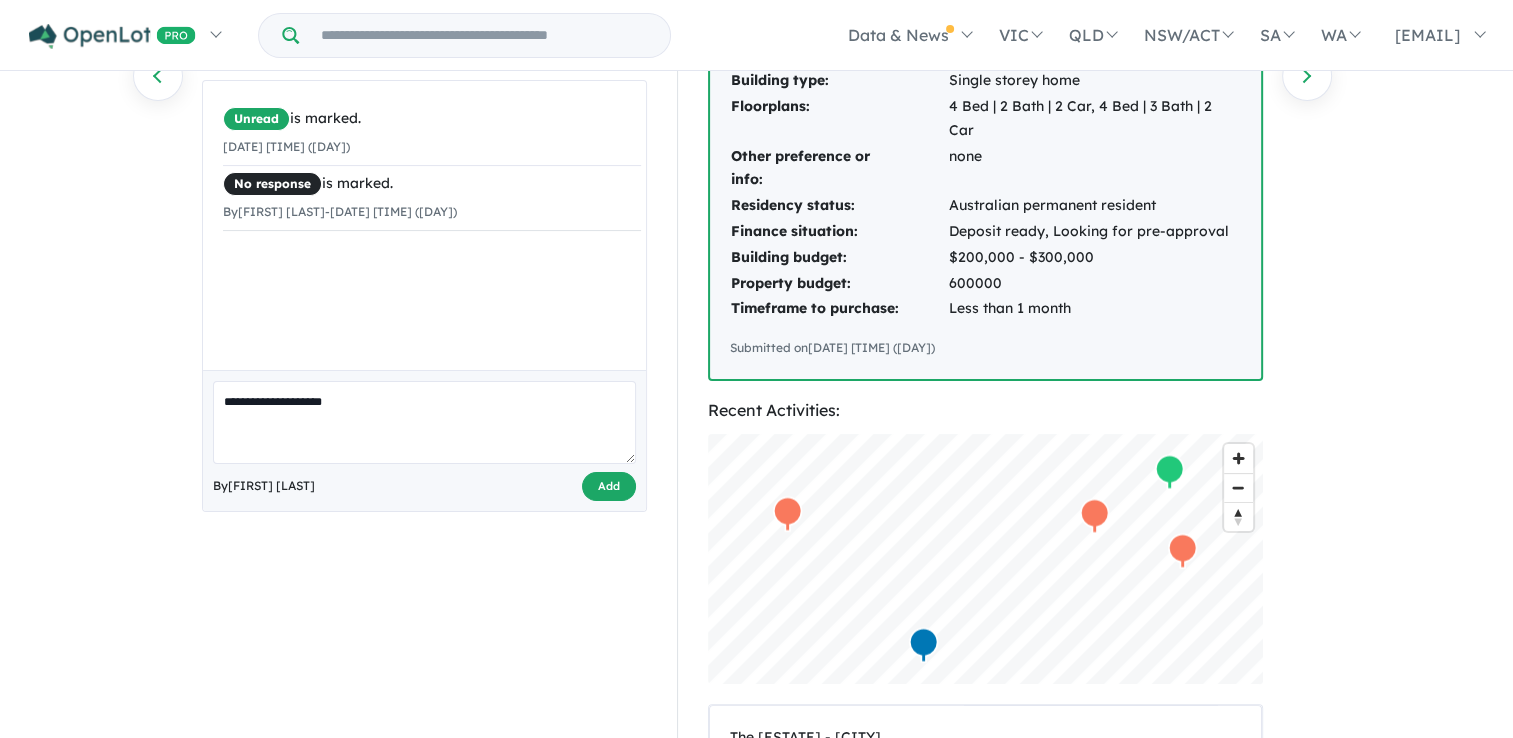 type on "**********" 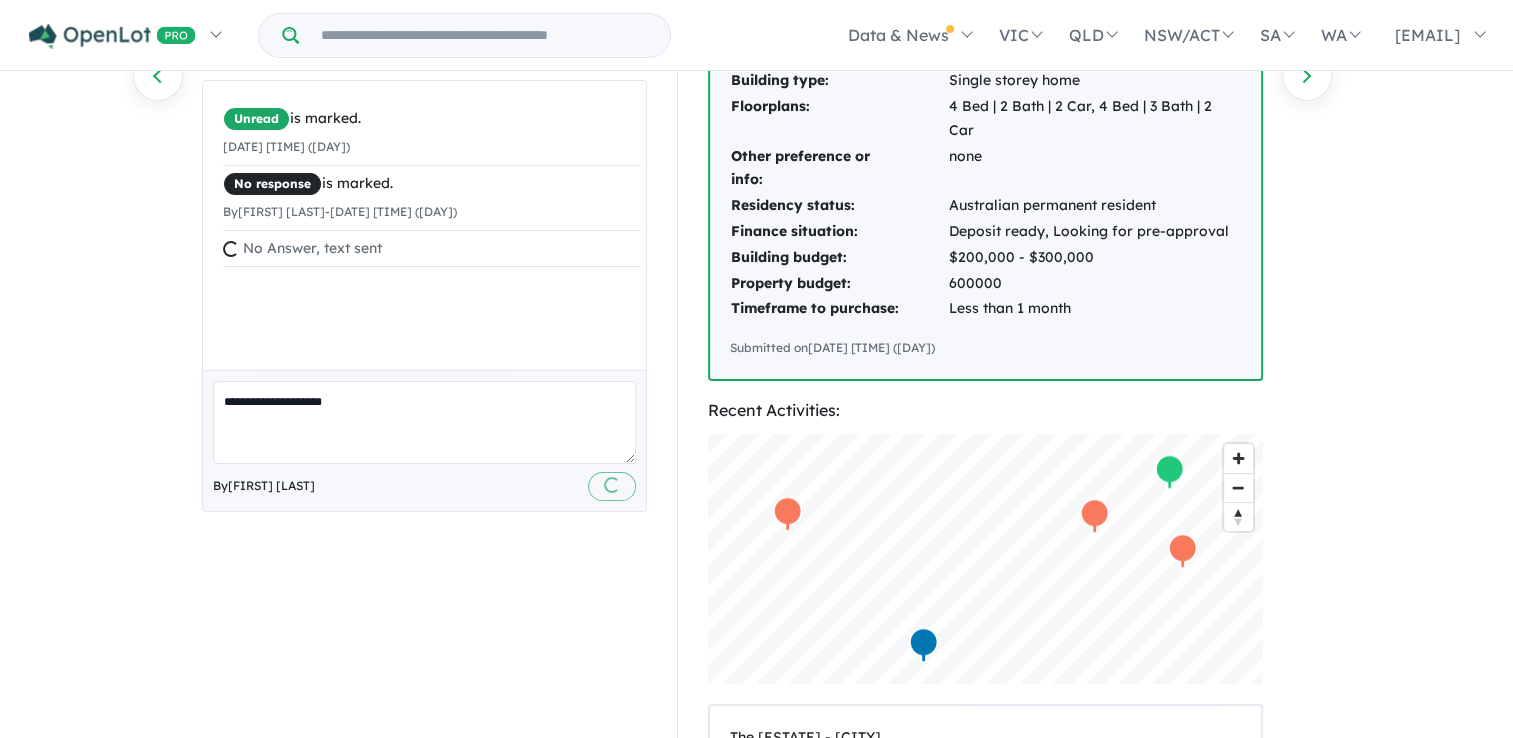 type 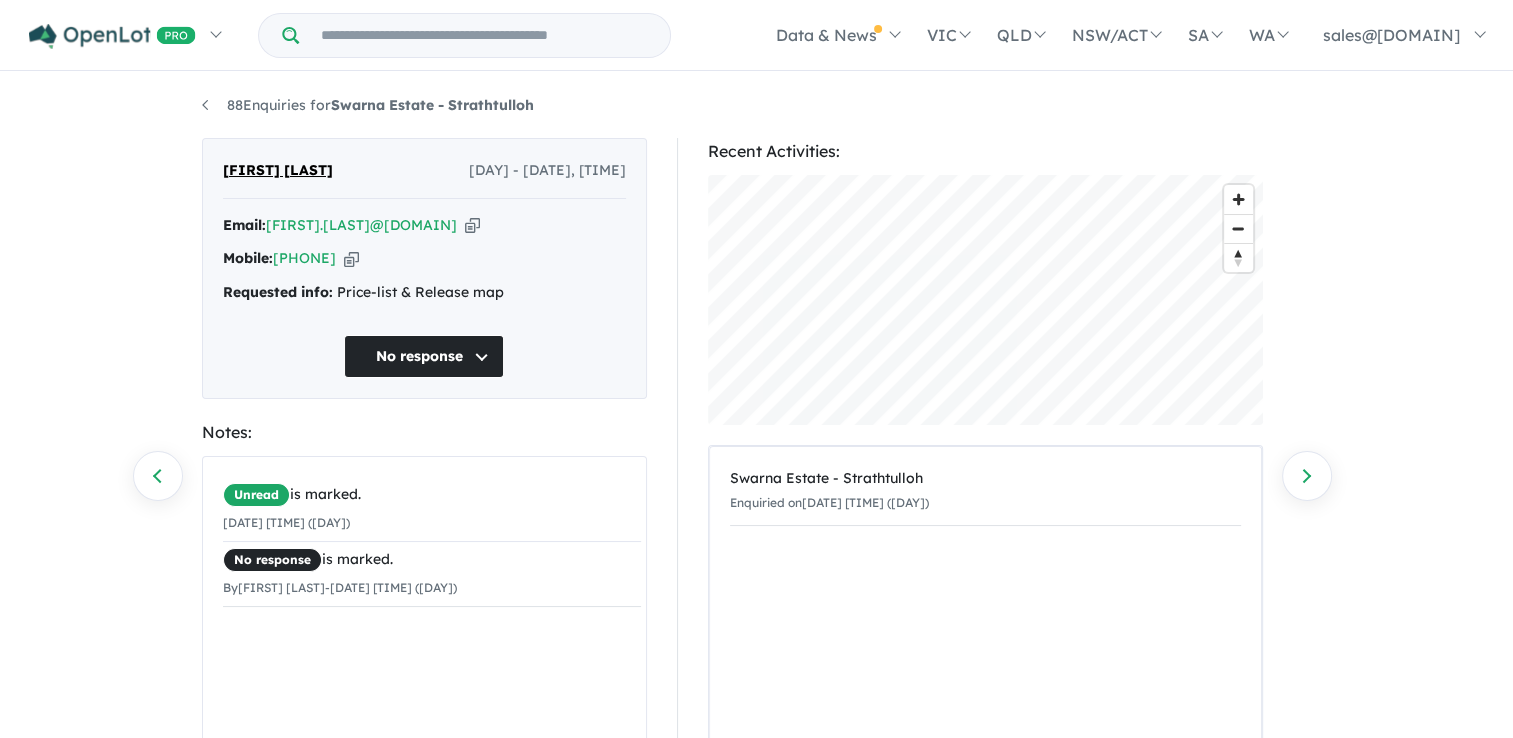 scroll, scrollTop: 188, scrollLeft: 0, axis: vertical 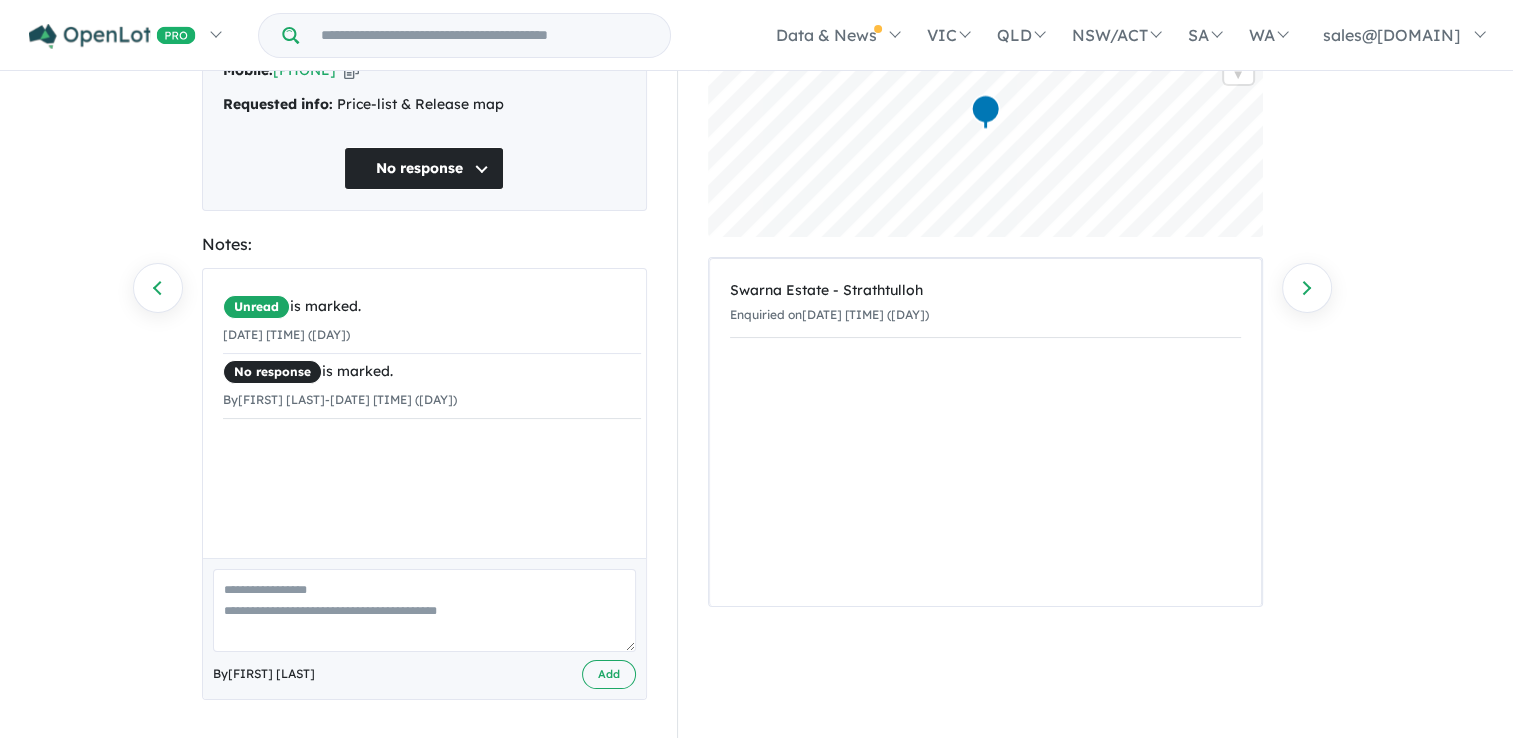 click at bounding box center [424, 610] 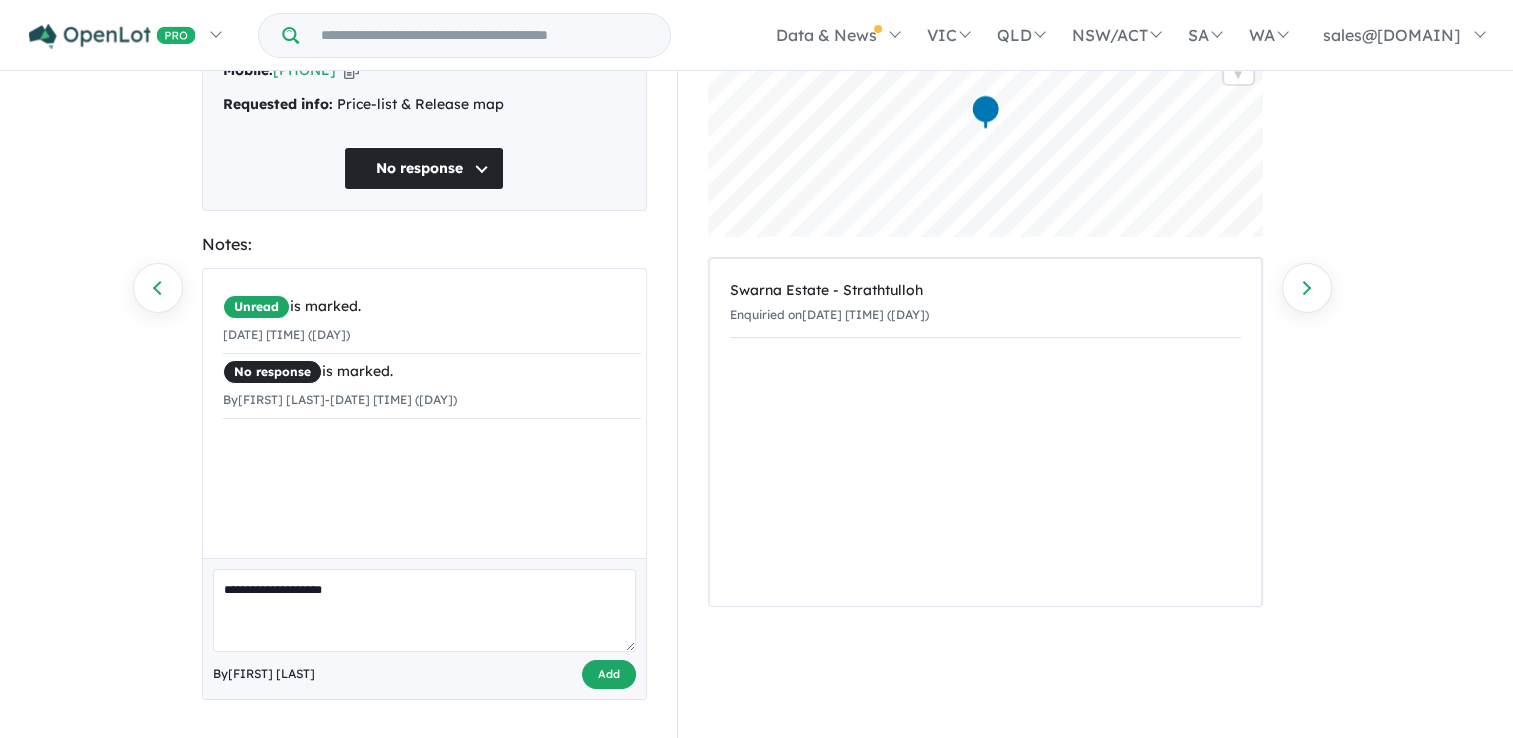 type on "**********" 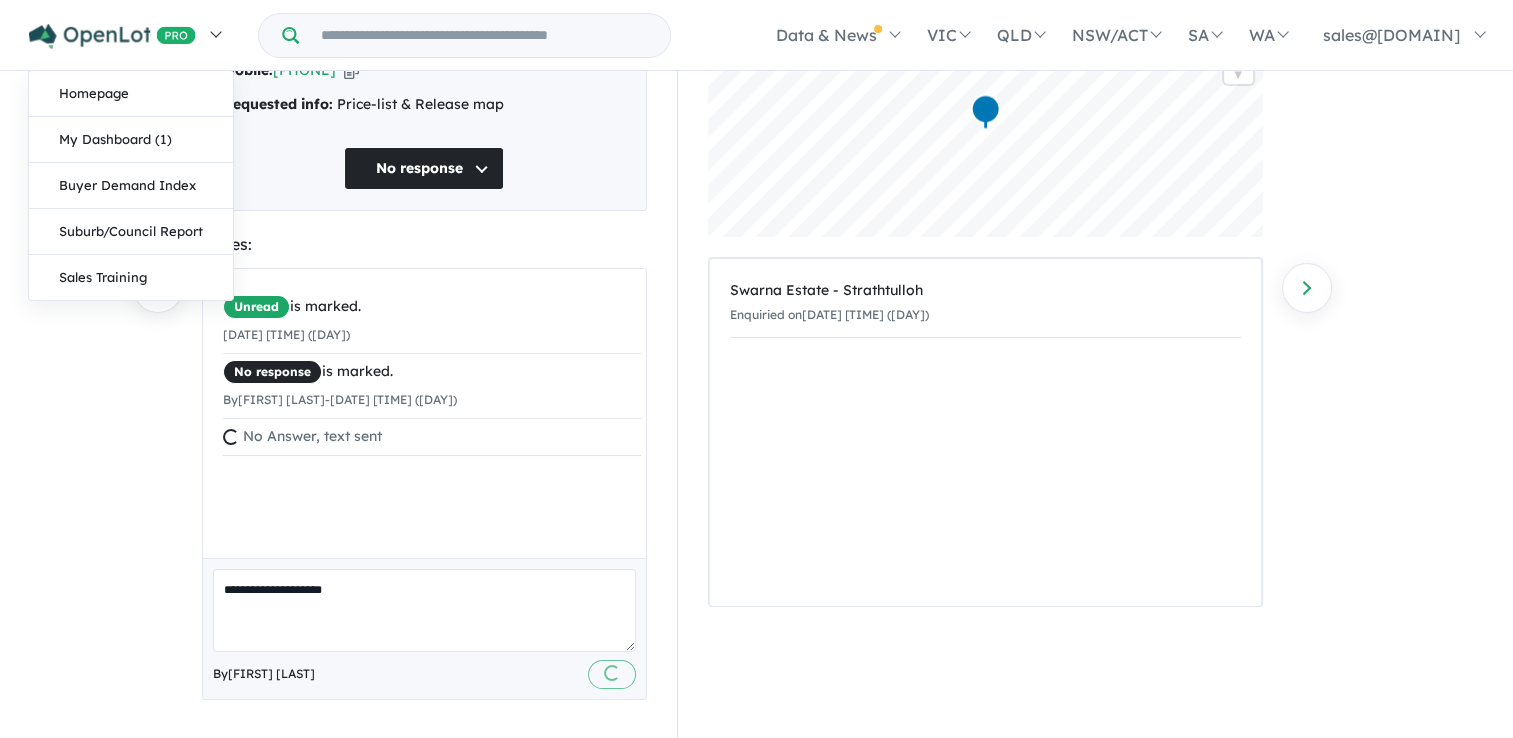 type 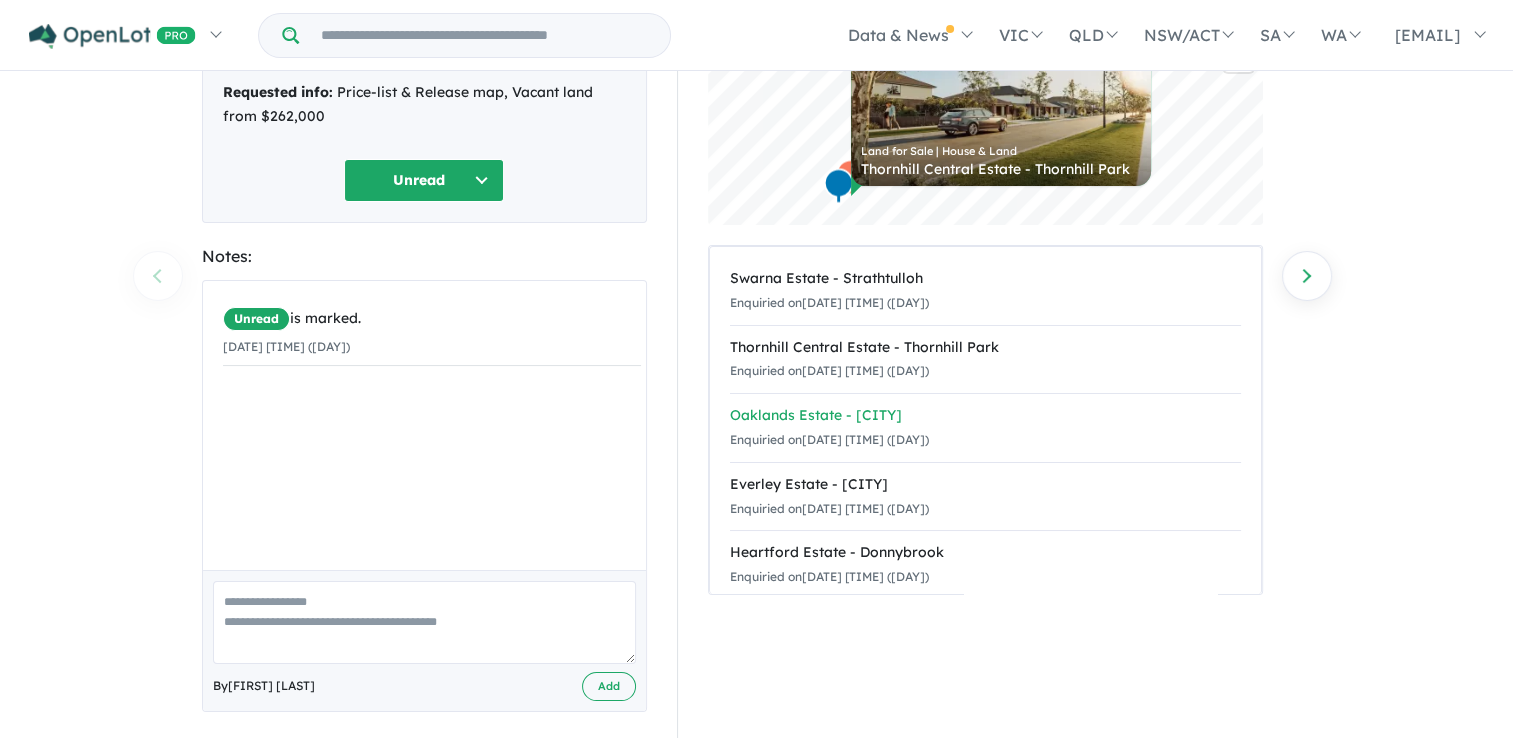 scroll, scrollTop: 182, scrollLeft: 0, axis: vertical 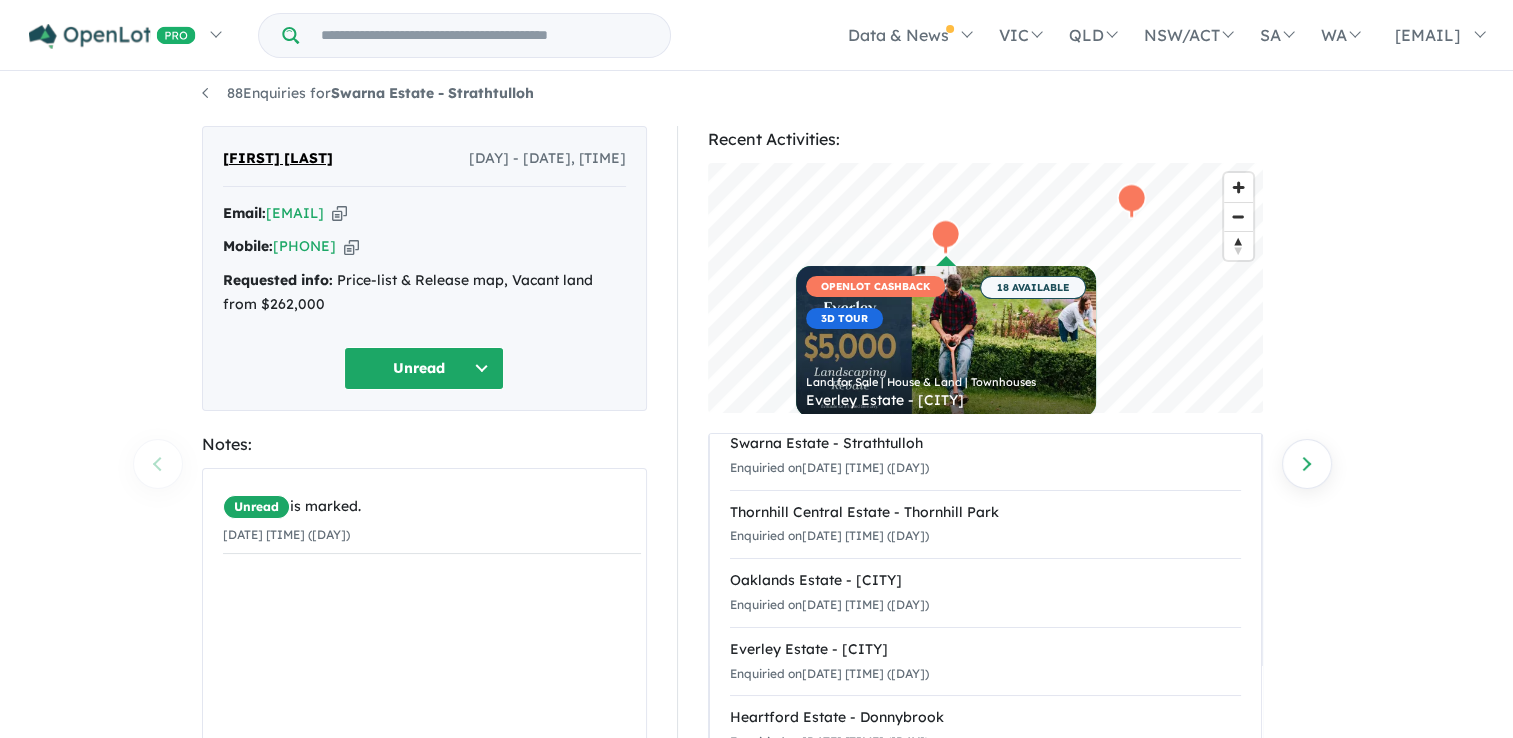 click on "Unread" at bounding box center [424, 368] 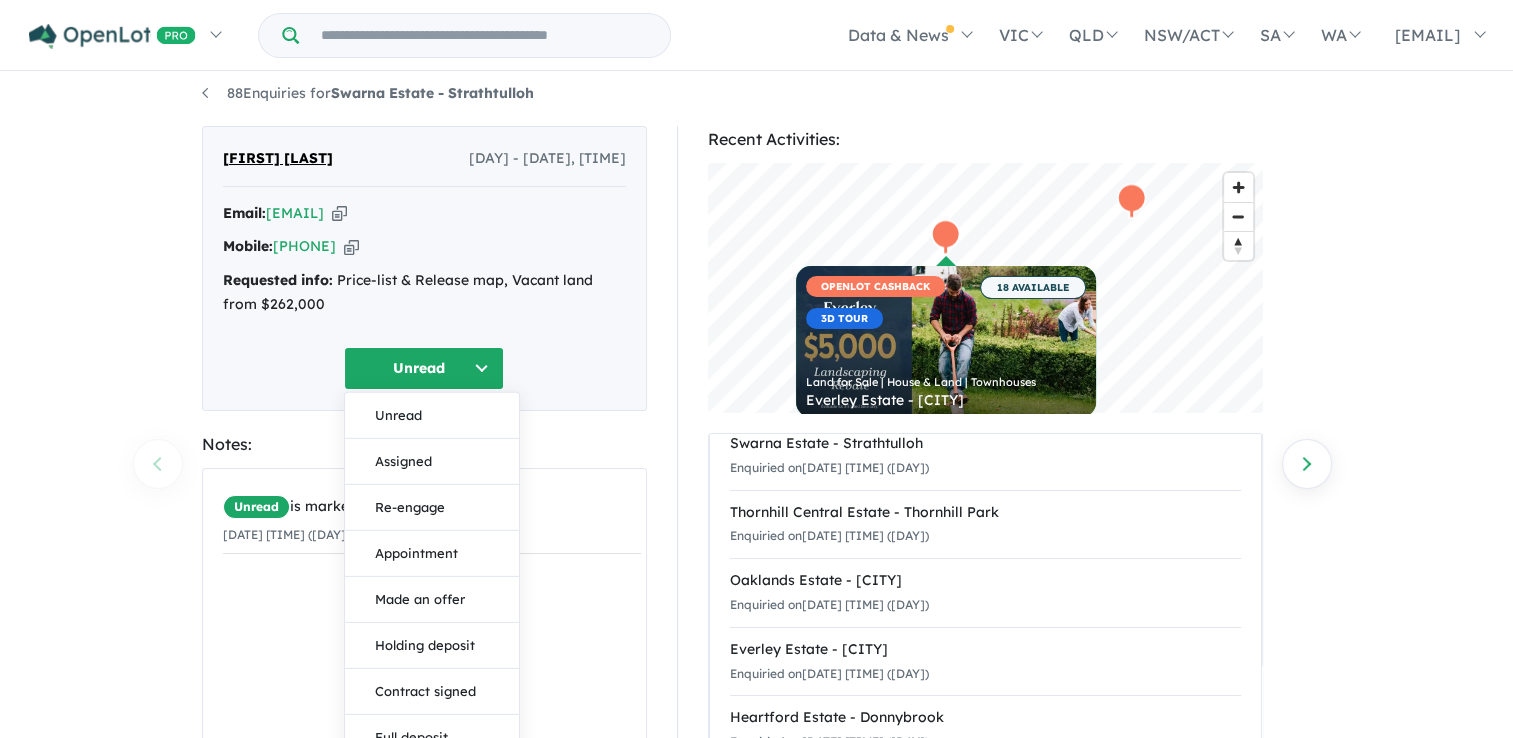 click on "Unread  is marked. [DATE] [TIME] ([DAY])" at bounding box center [432, 621] 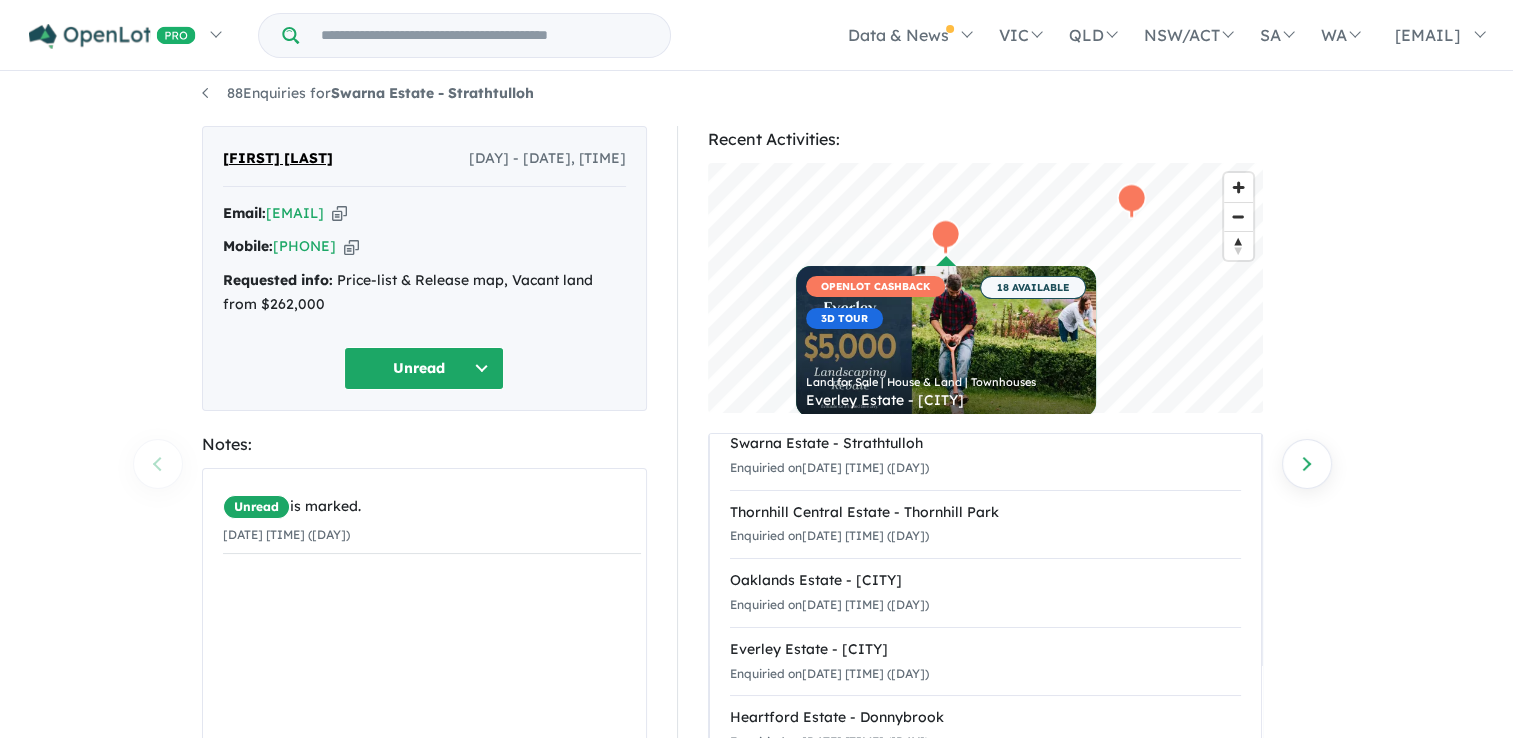 scroll, scrollTop: 212, scrollLeft: 0, axis: vertical 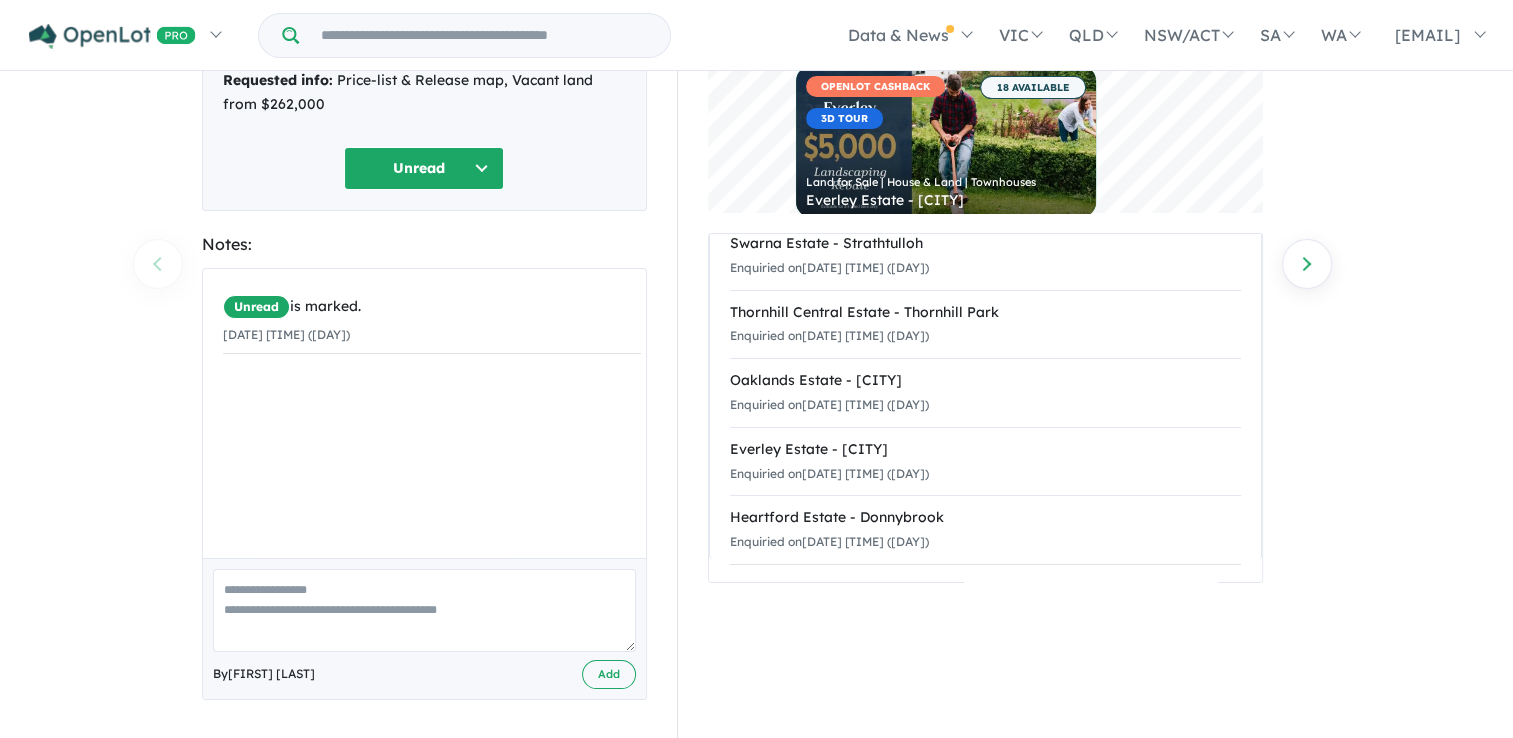 click at bounding box center [424, 610] 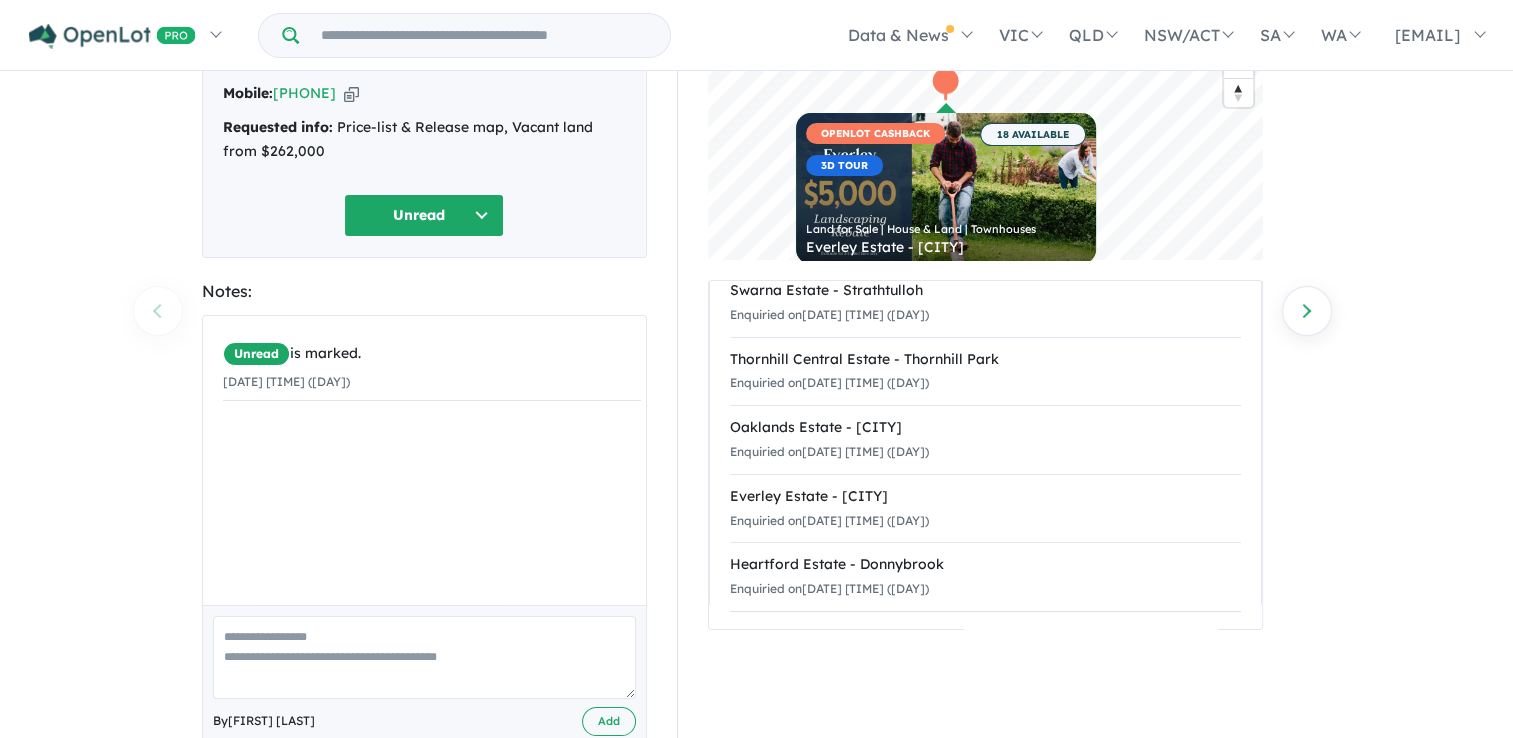 scroll, scrollTop: 212, scrollLeft: 0, axis: vertical 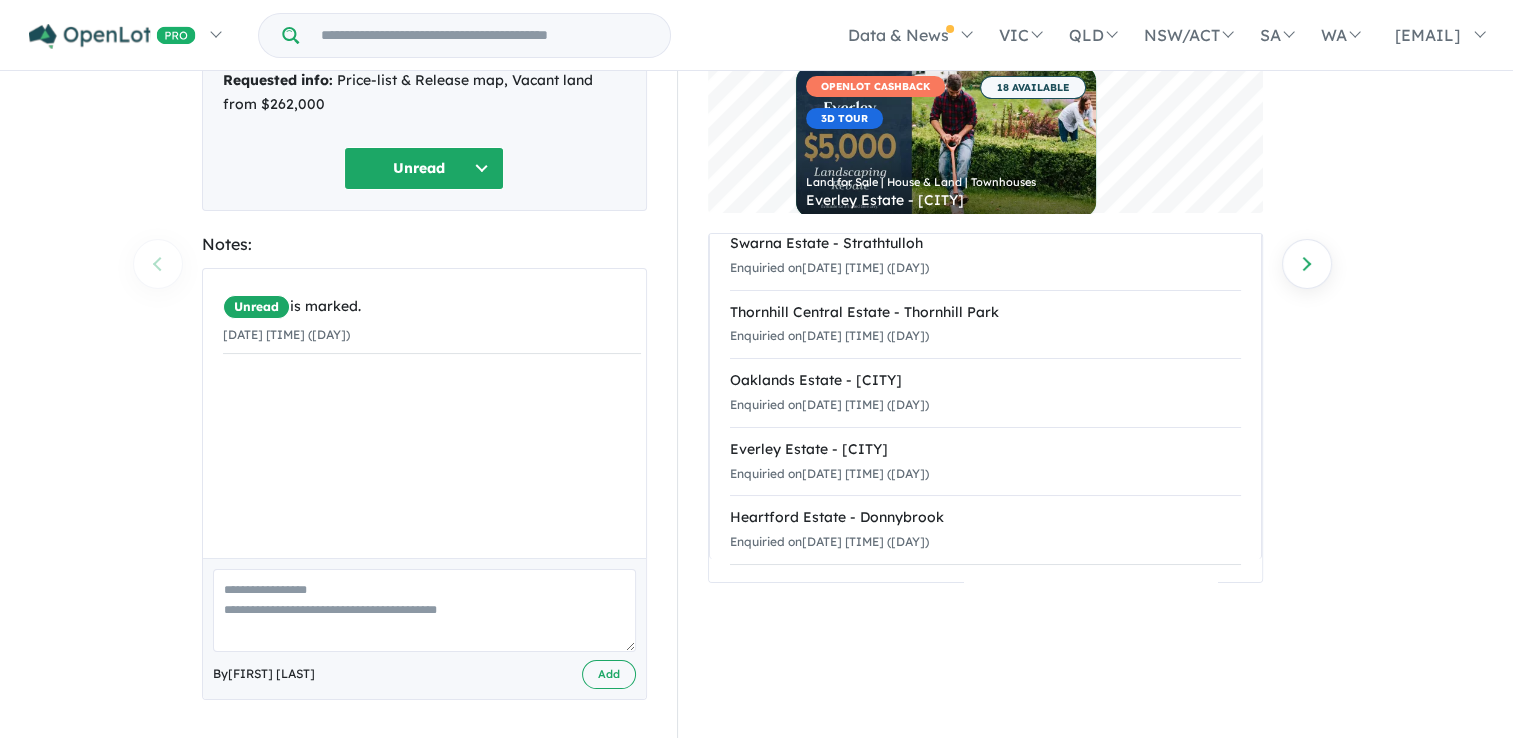 click at bounding box center [424, 610] 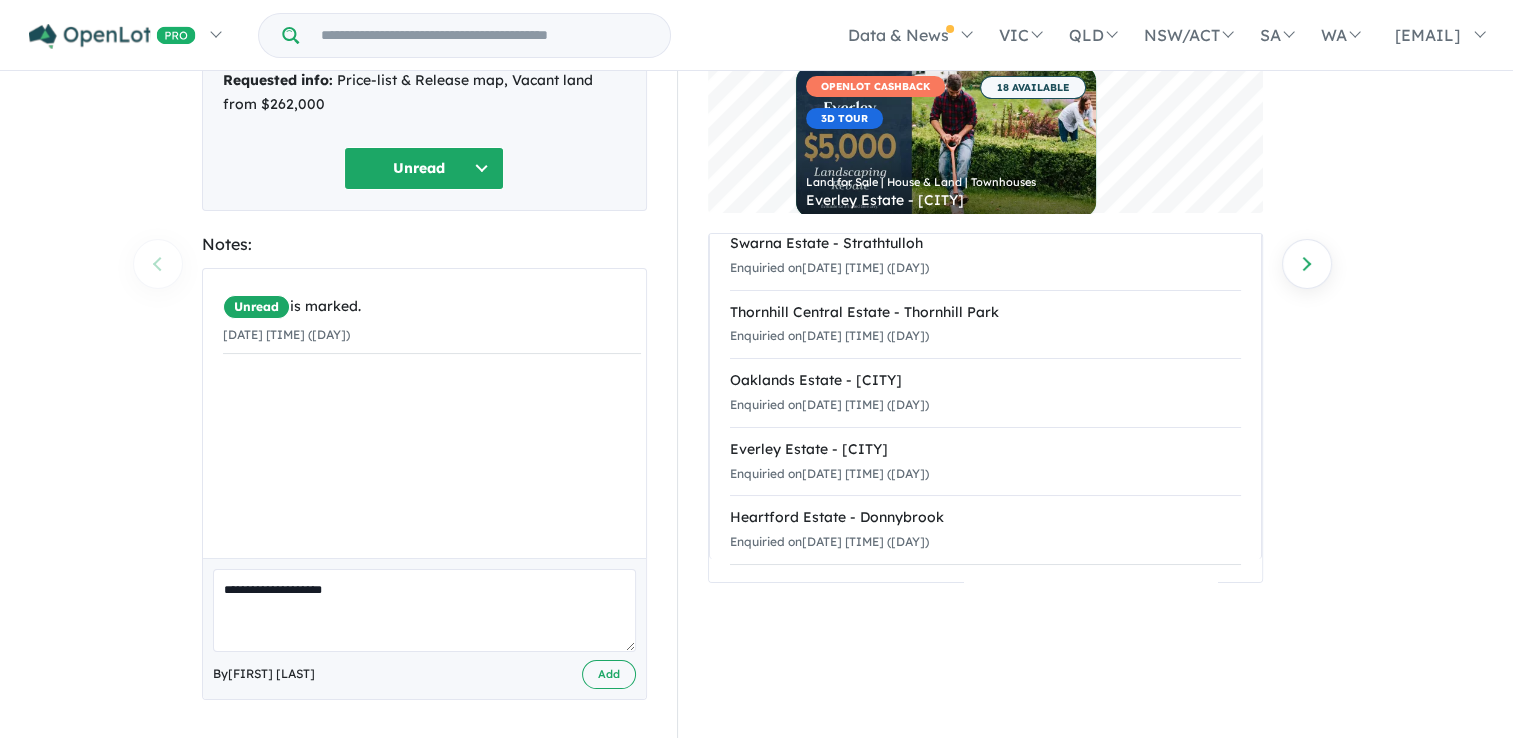 type on "**********" 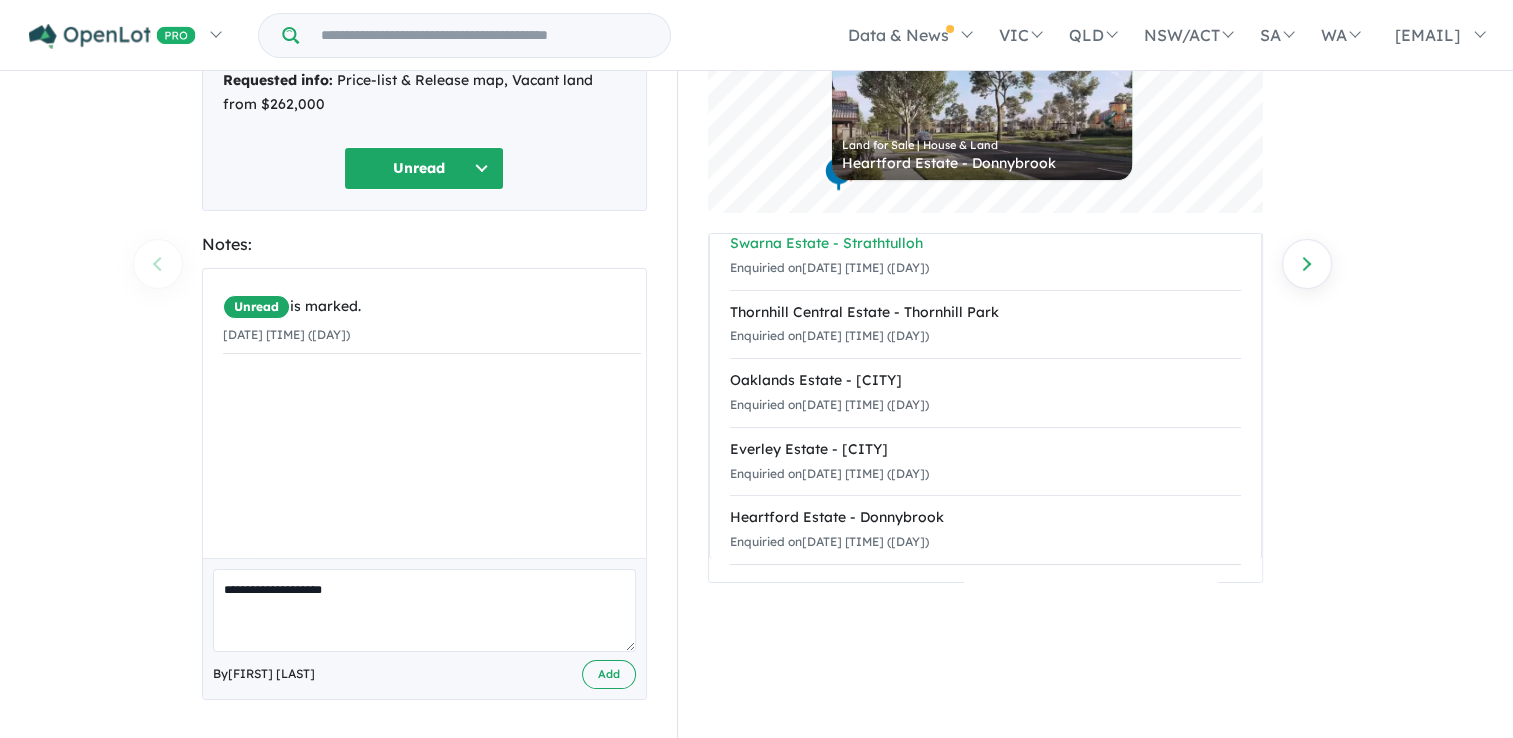 scroll, scrollTop: 0, scrollLeft: 0, axis: both 